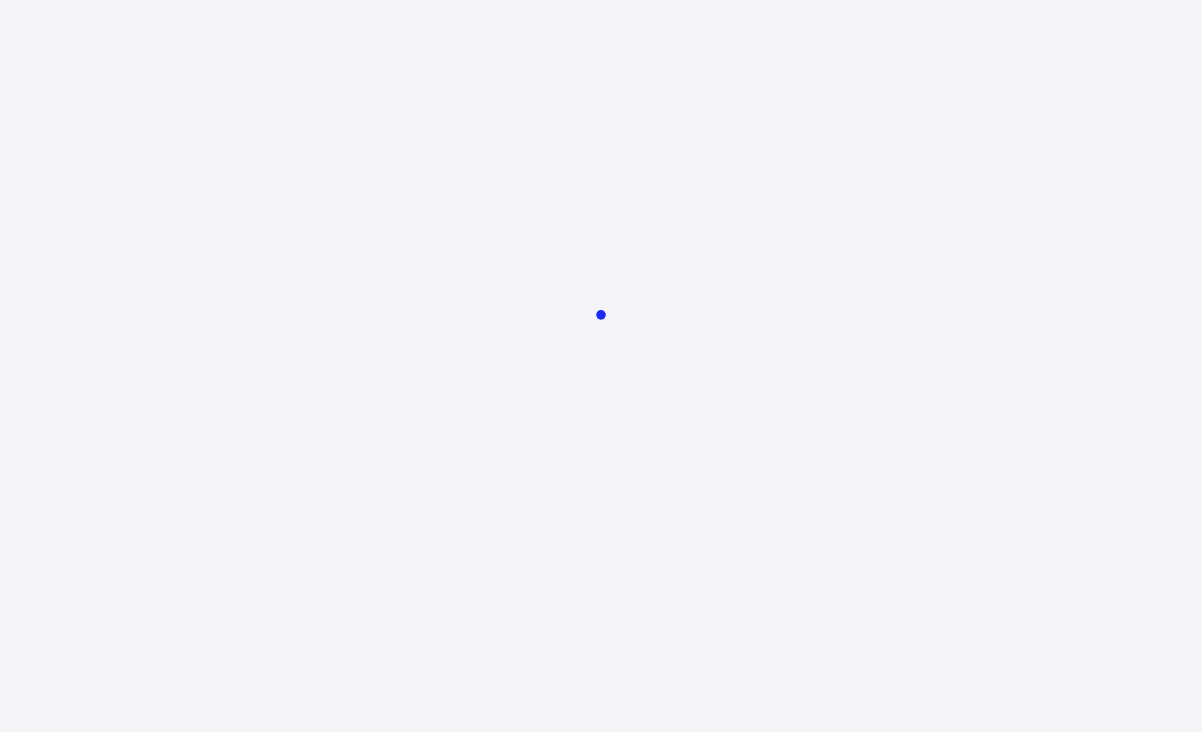 scroll, scrollTop: 0, scrollLeft: 0, axis: both 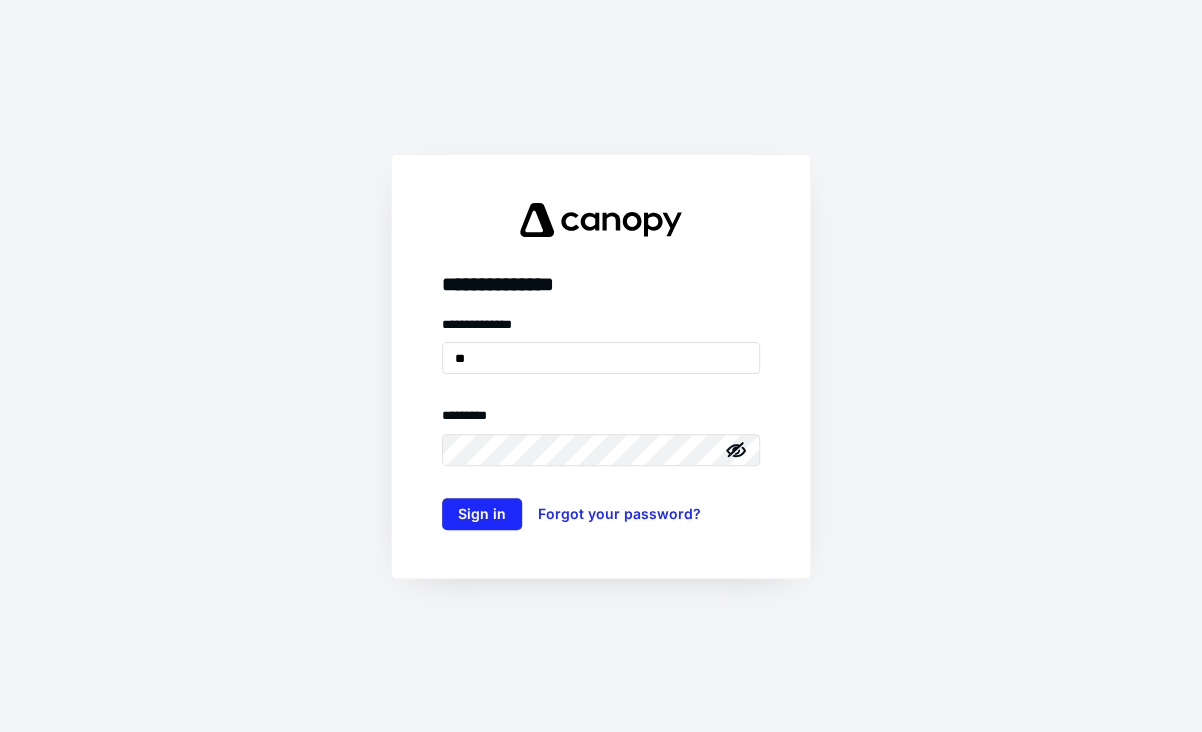 type on "**********" 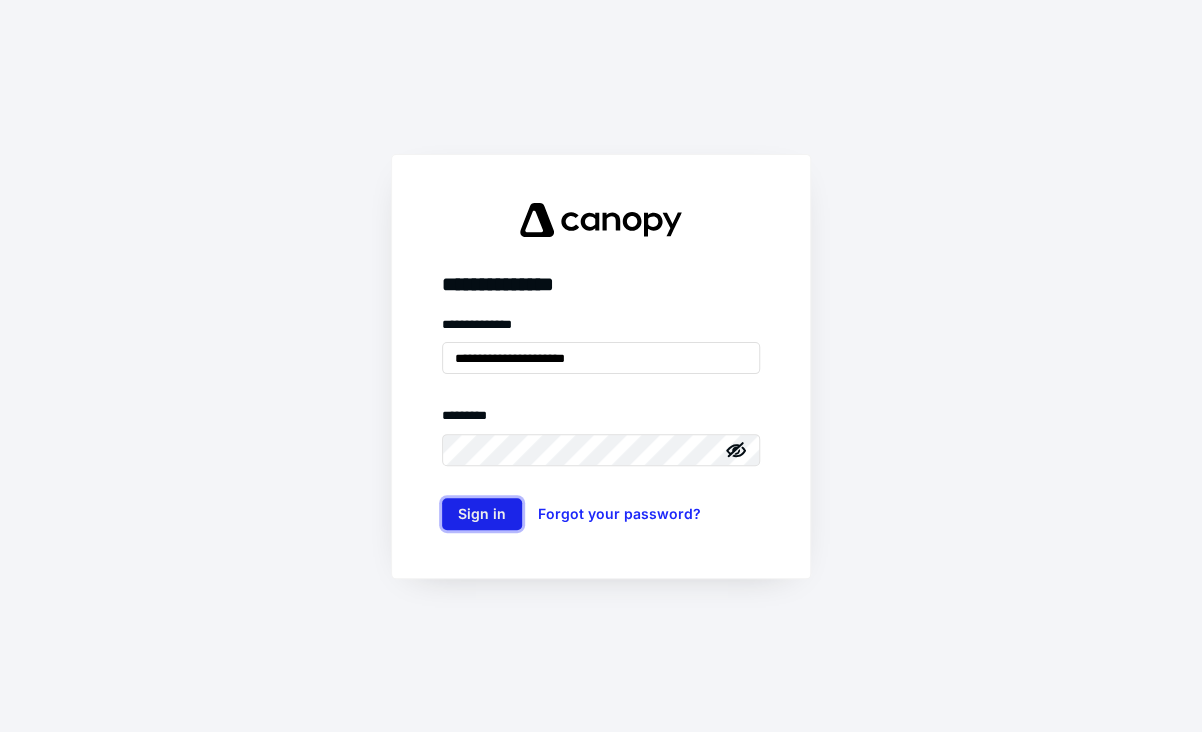 click on "Sign in" at bounding box center [482, 514] 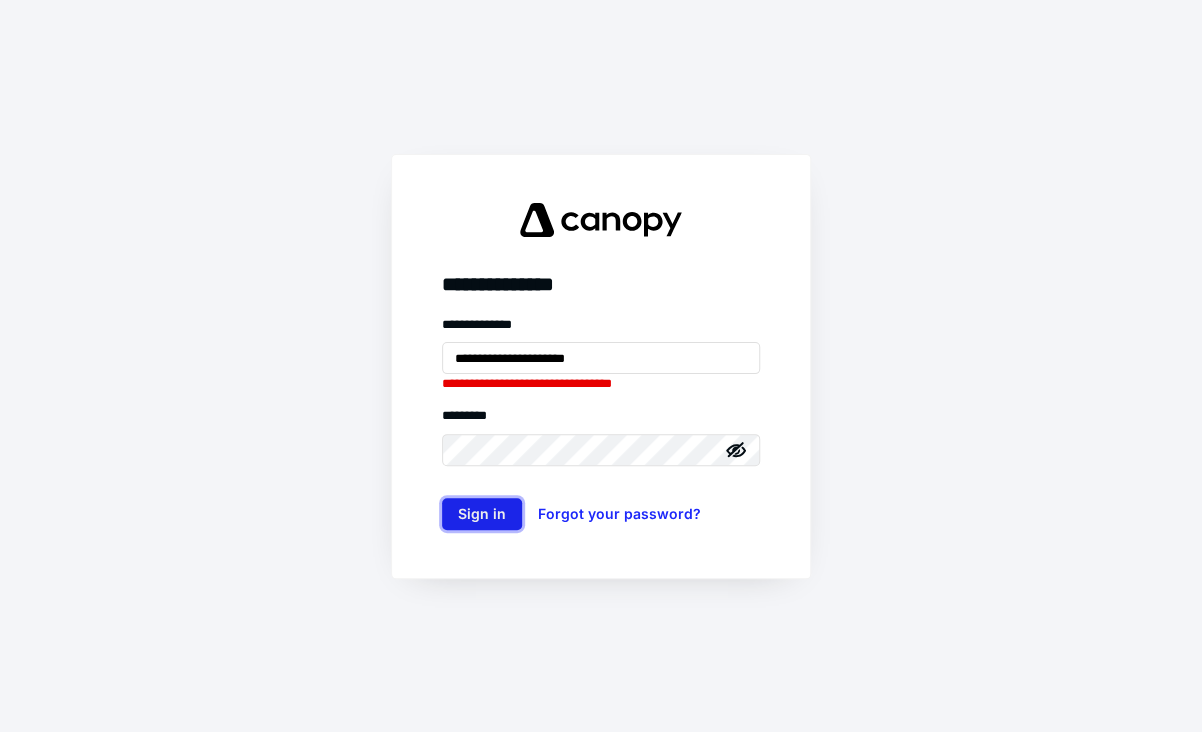 click on "Sign in" at bounding box center (482, 514) 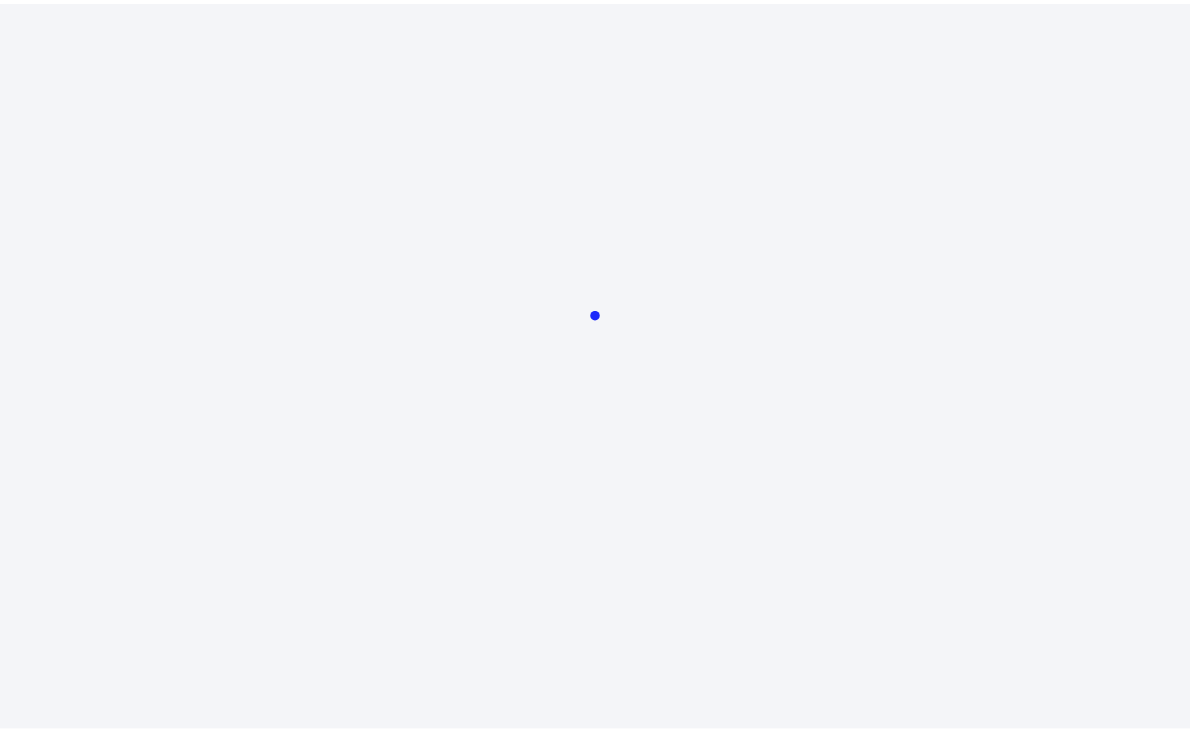 scroll, scrollTop: 0, scrollLeft: 0, axis: both 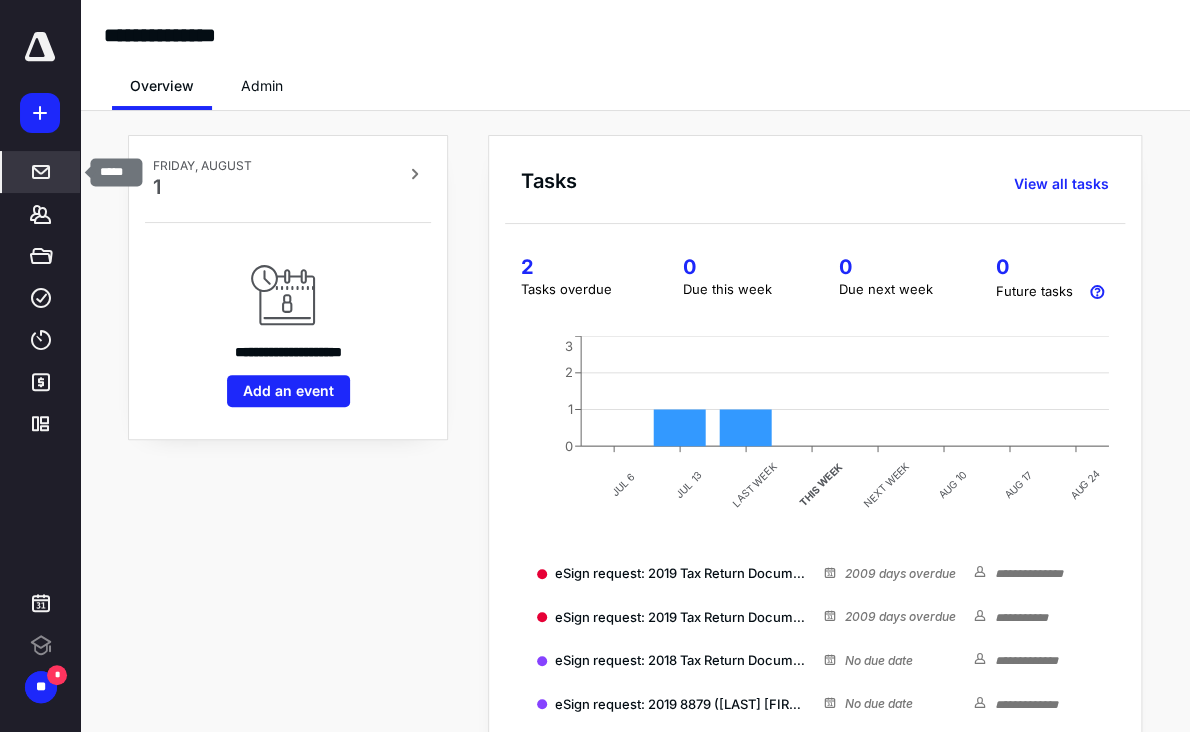 click at bounding box center (41, 172) 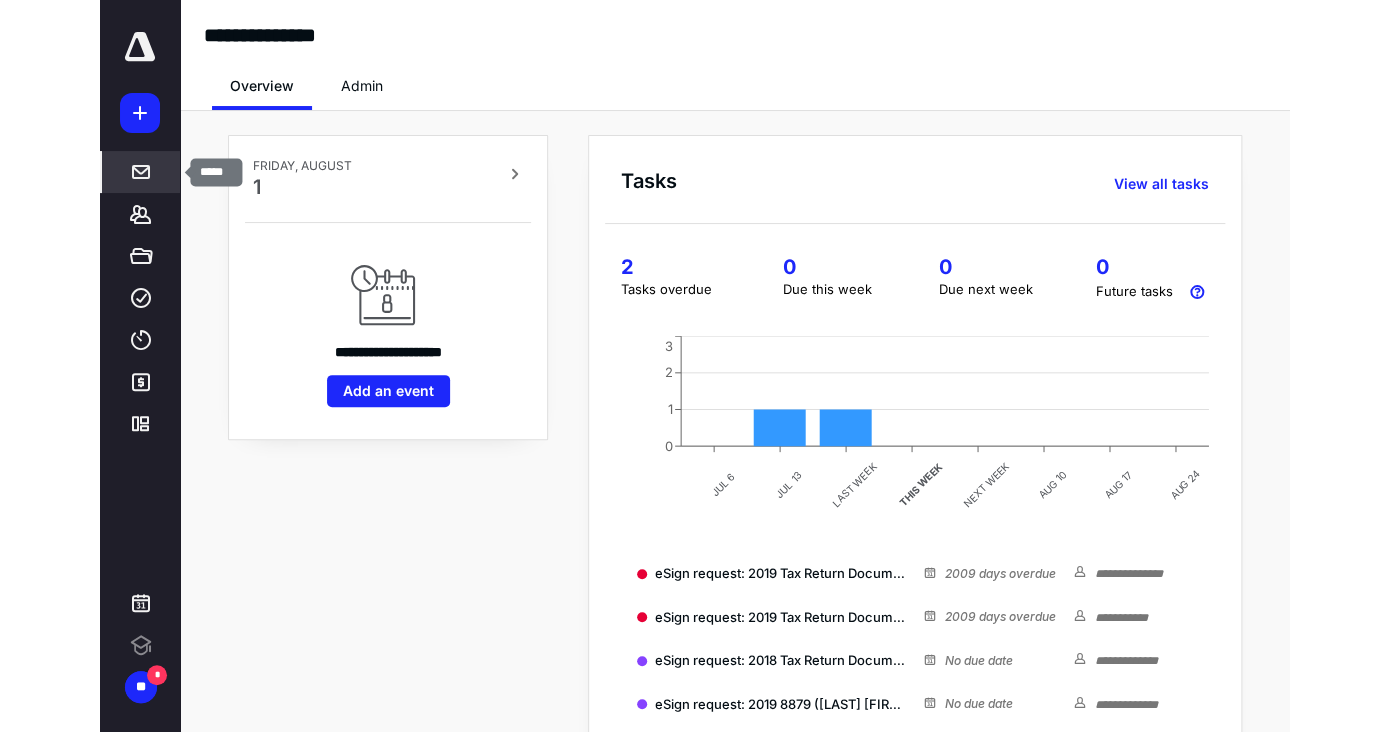 scroll, scrollTop: 0, scrollLeft: 0, axis: both 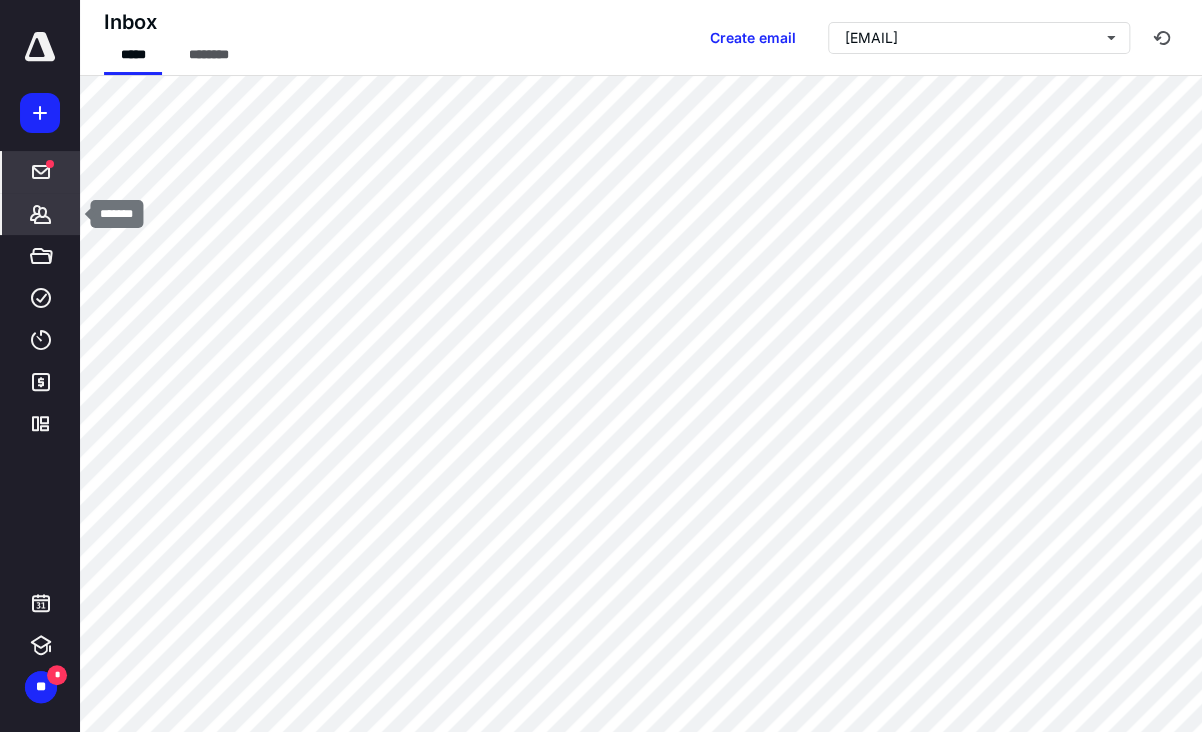 click 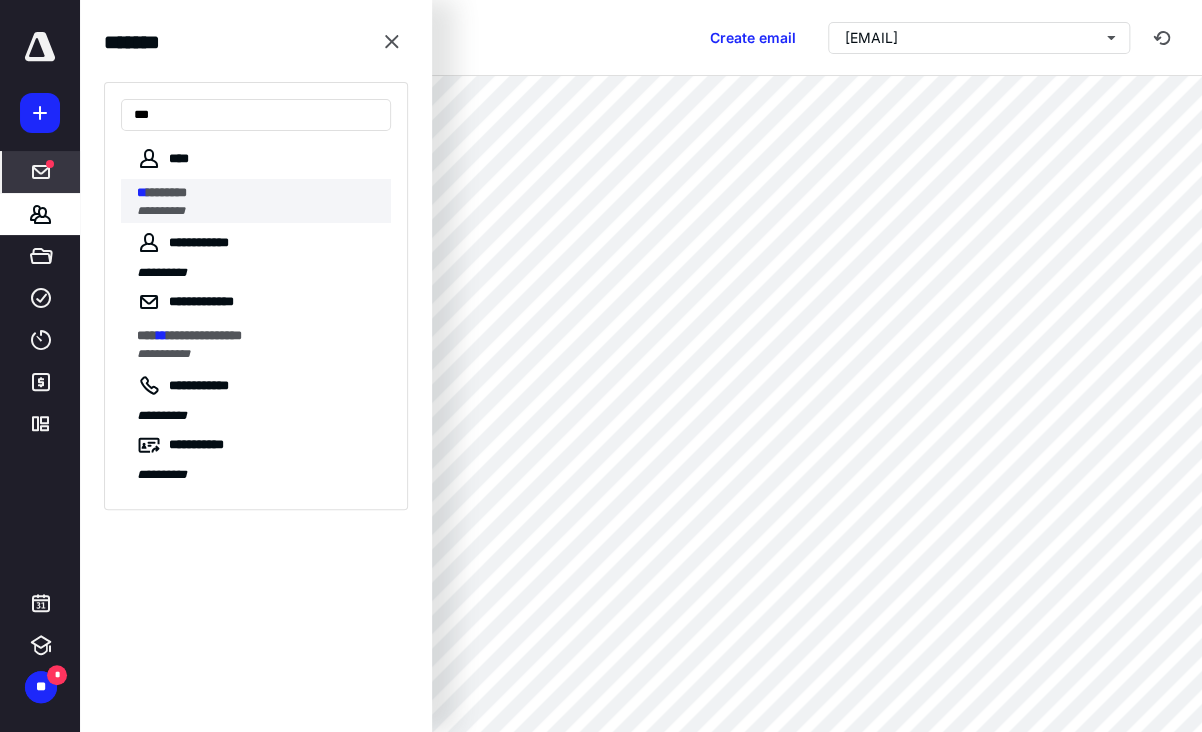 type on "**" 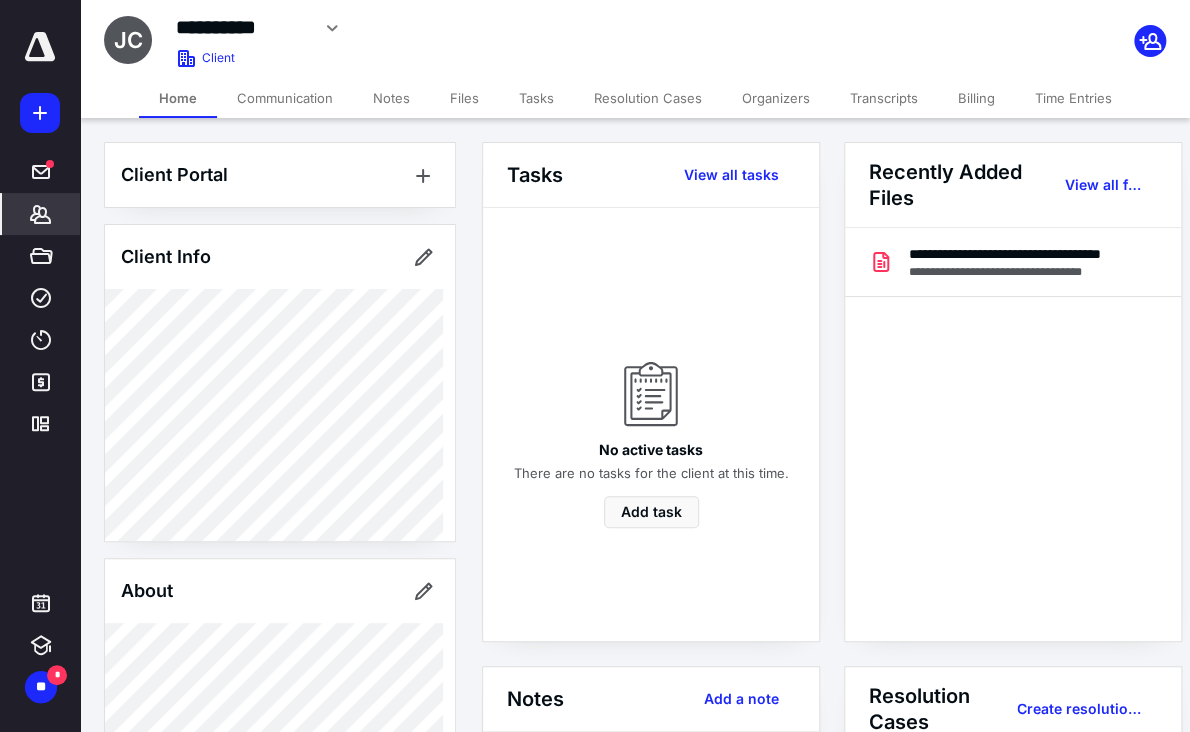click on "Billing" at bounding box center [976, 98] 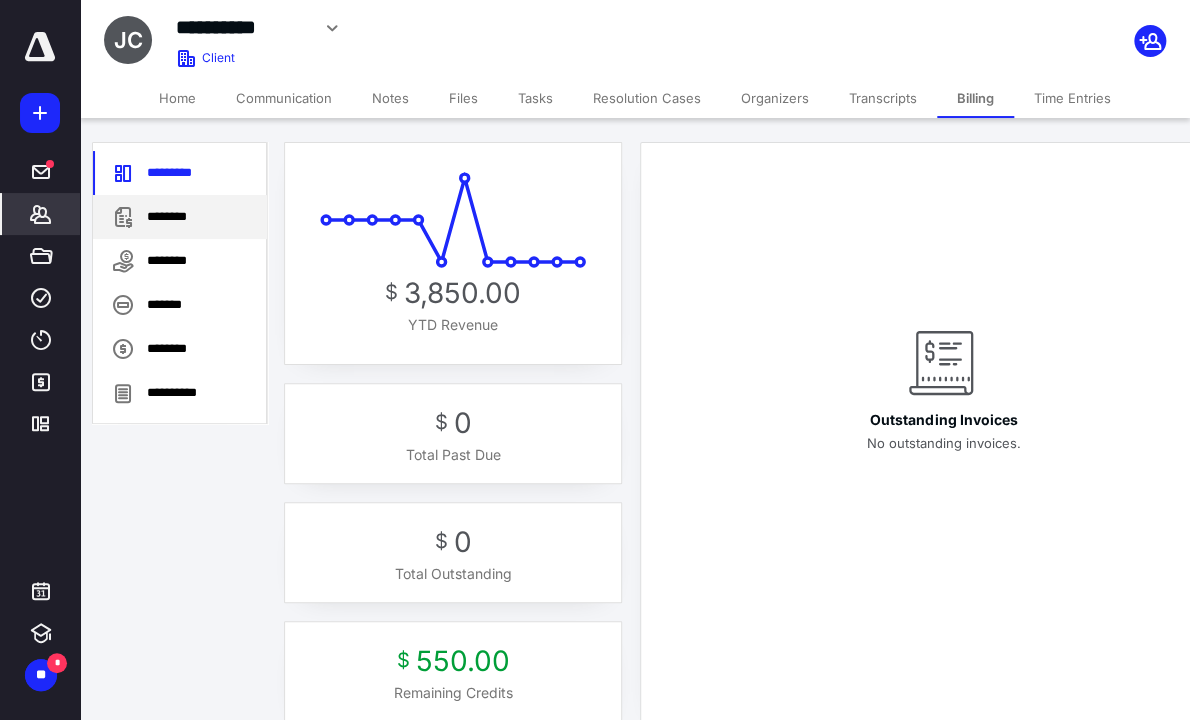 click on "********" at bounding box center (180, 217) 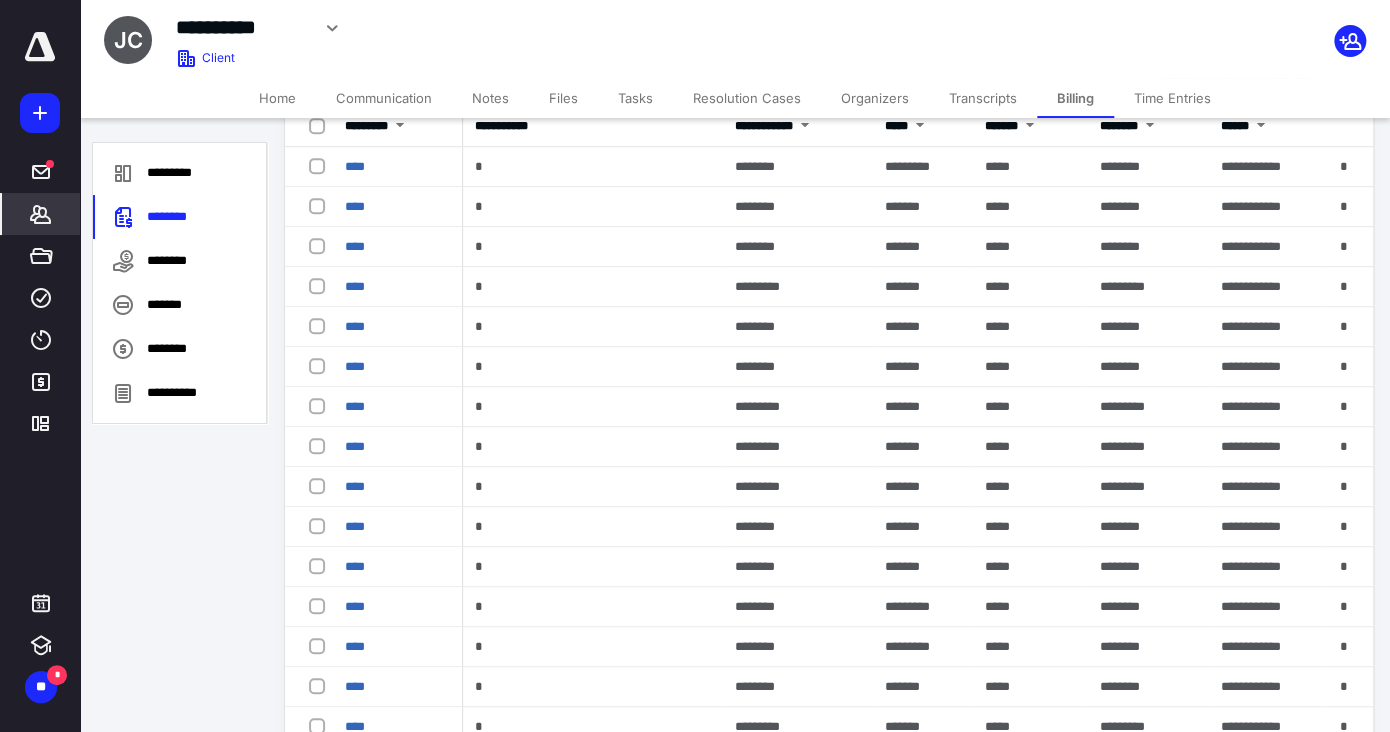 scroll, scrollTop: 0, scrollLeft: 0, axis: both 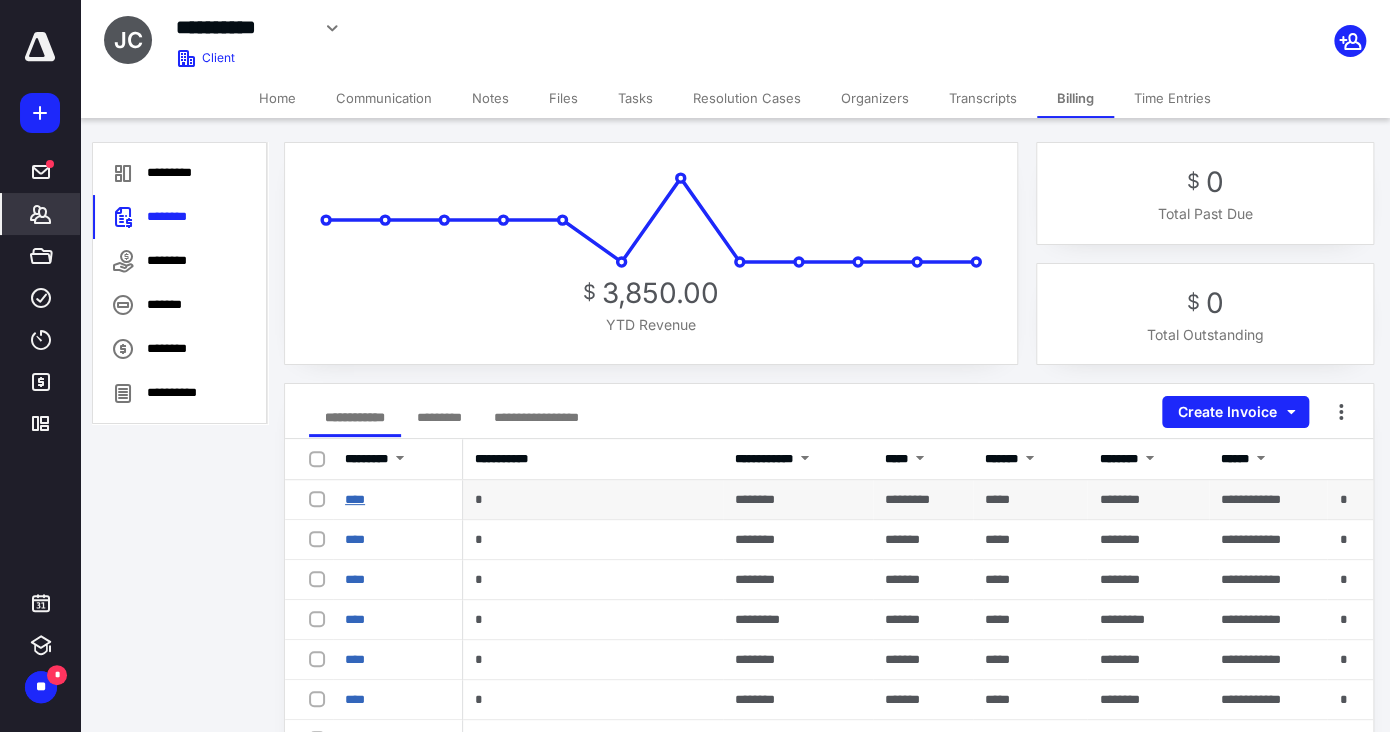 click on "****" at bounding box center [355, 499] 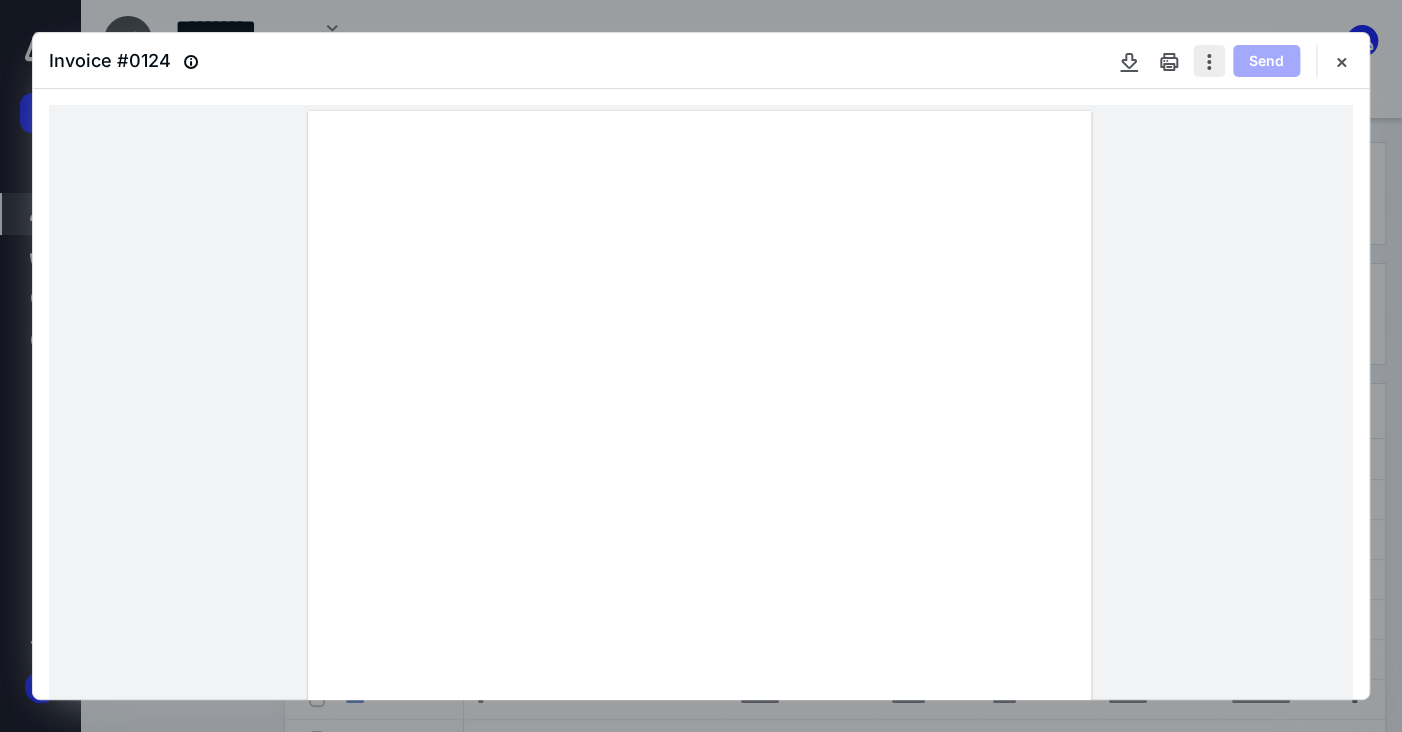 click at bounding box center (1209, 61) 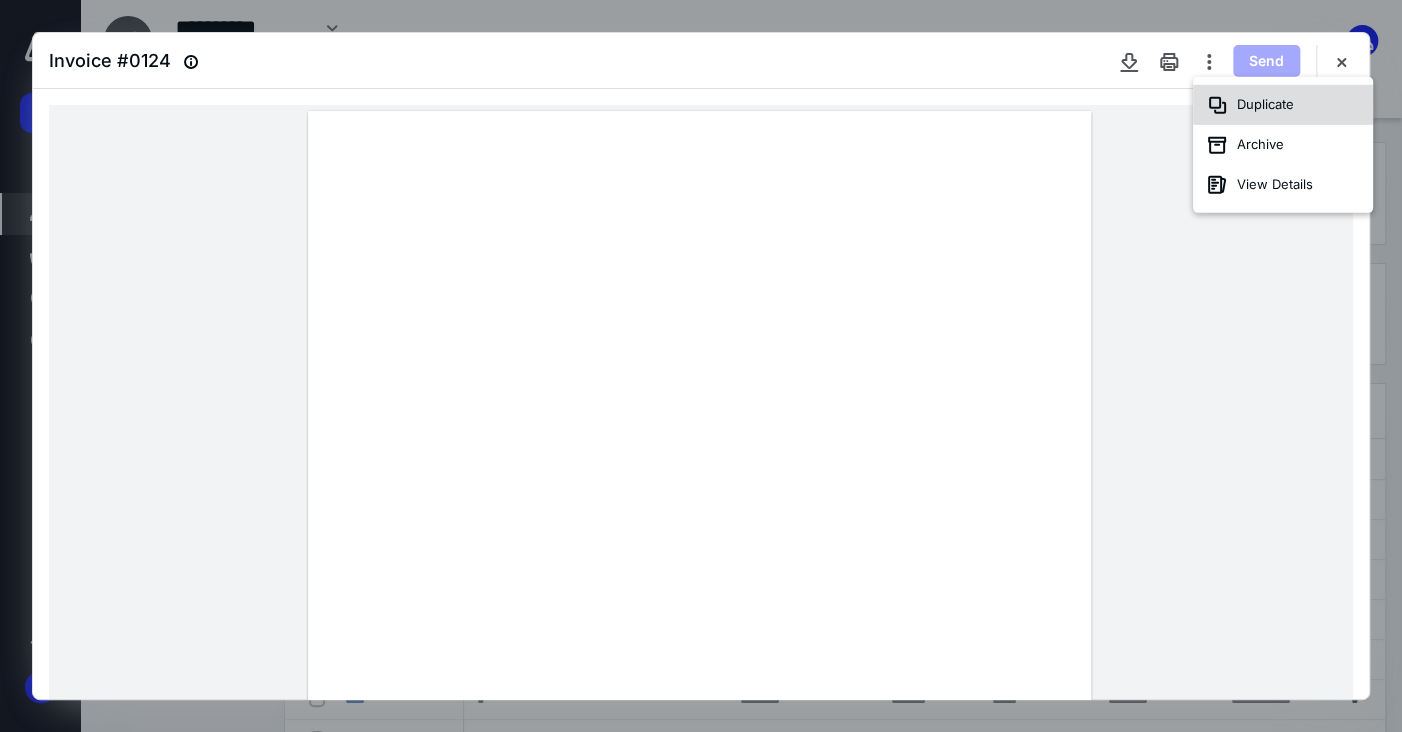 click on "Duplicate" at bounding box center (1283, 105) 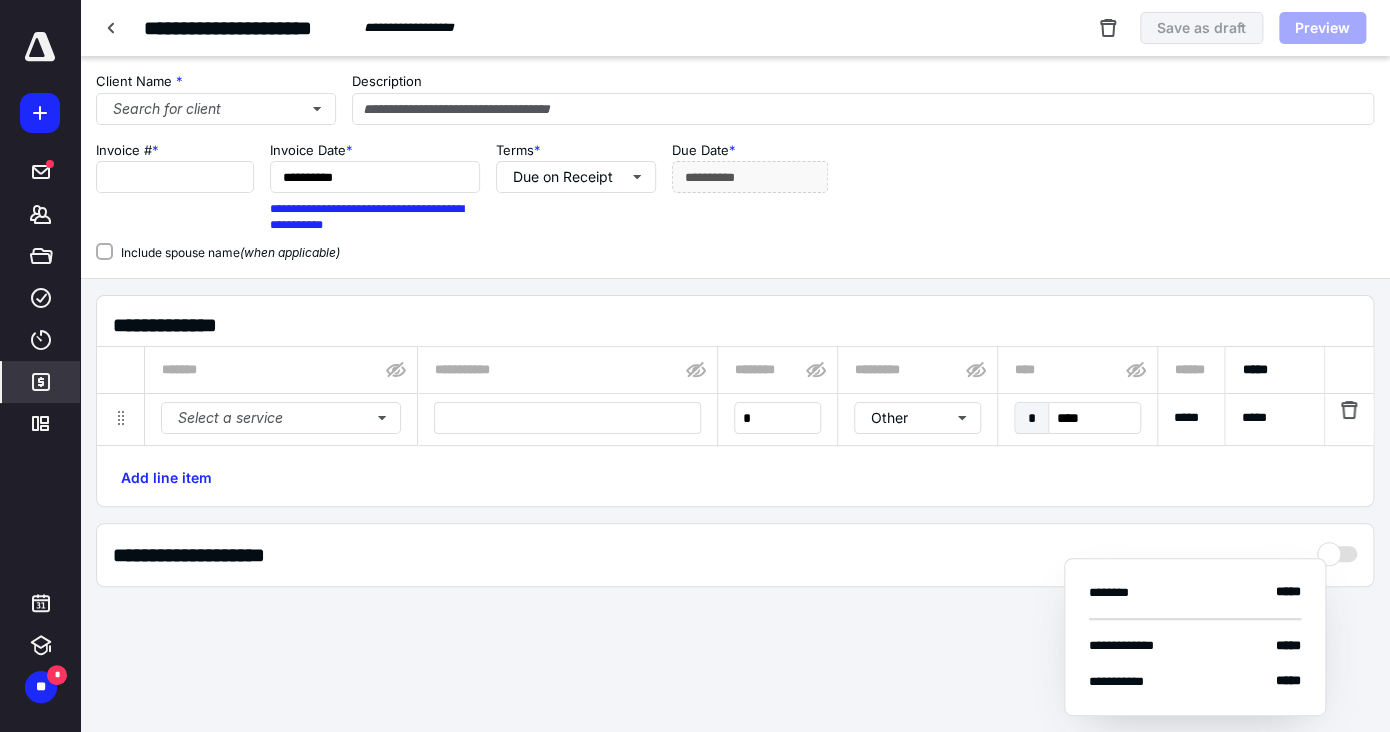 type on "****" 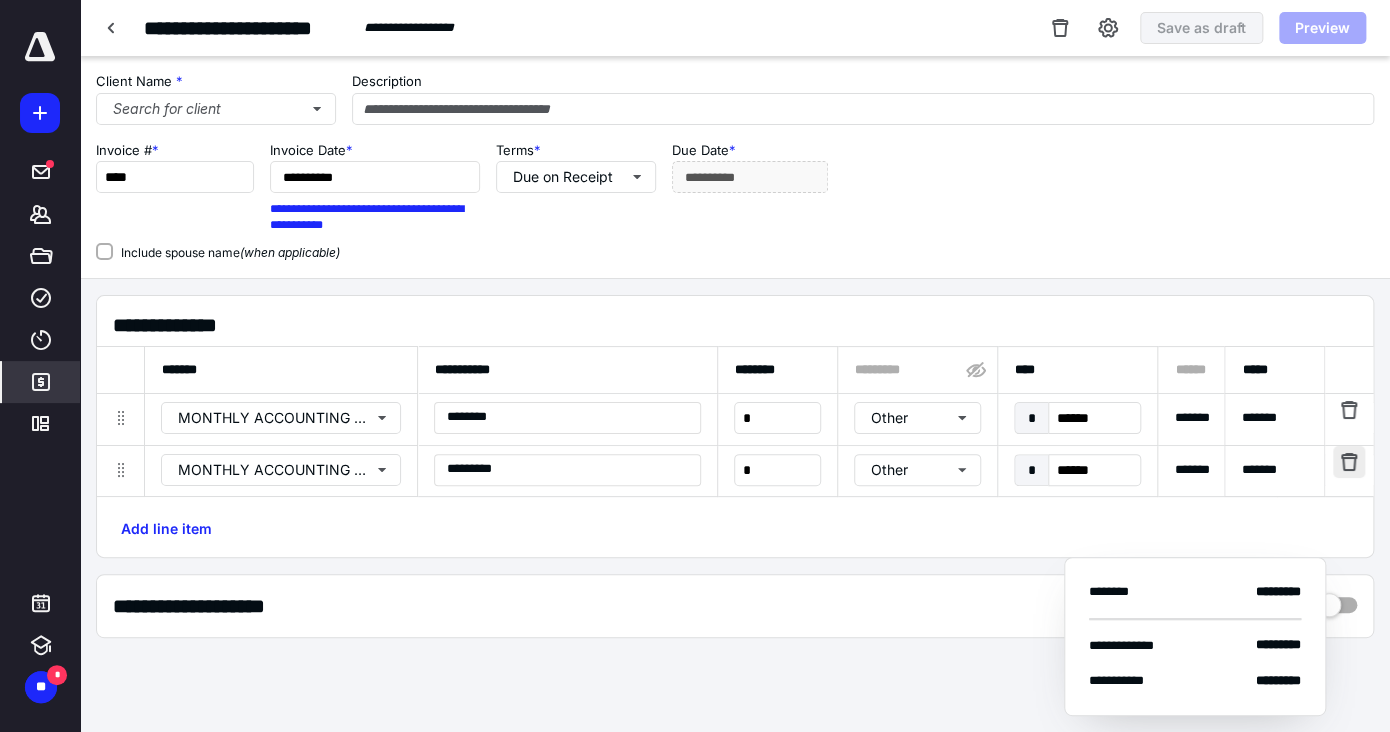 click at bounding box center (1349, 462) 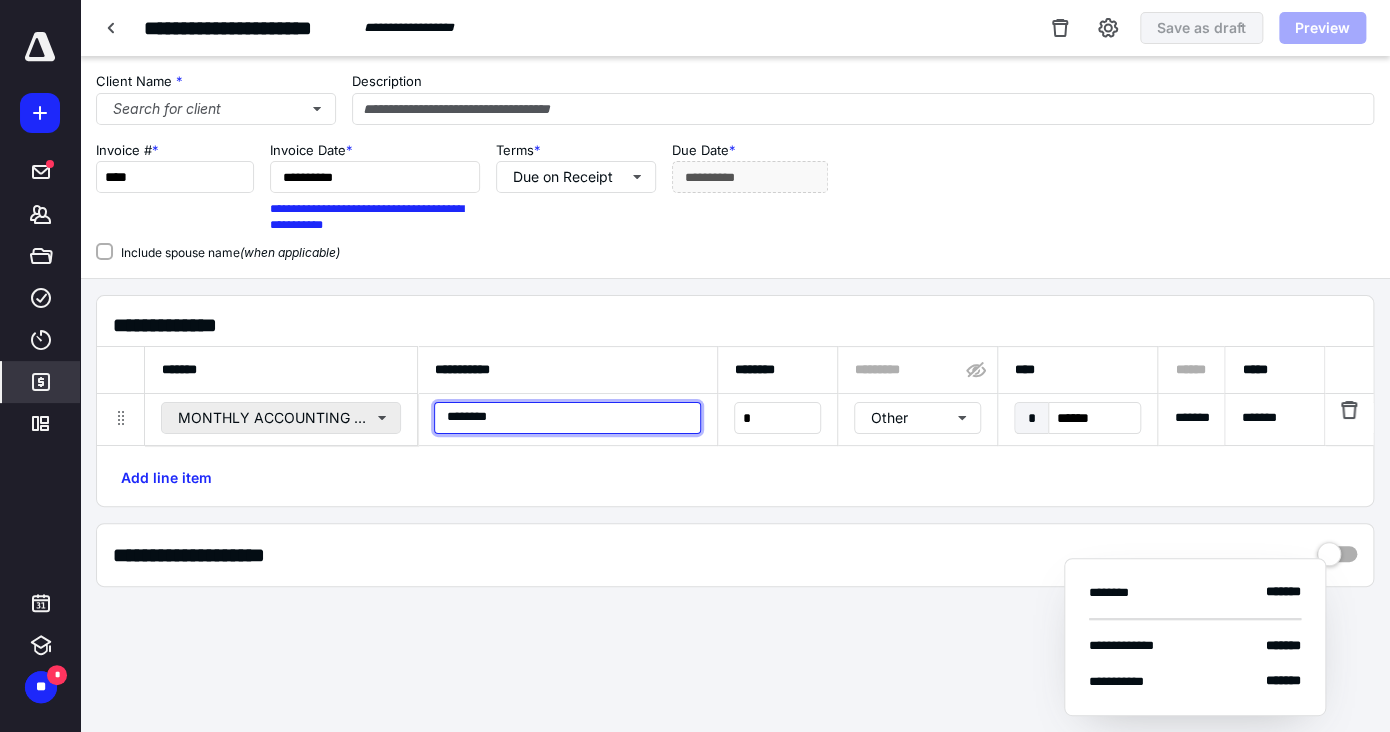 drag, startPoint x: 473, startPoint y: 416, endPoint x: 383, endPoint y: 420, distance: 90.088844 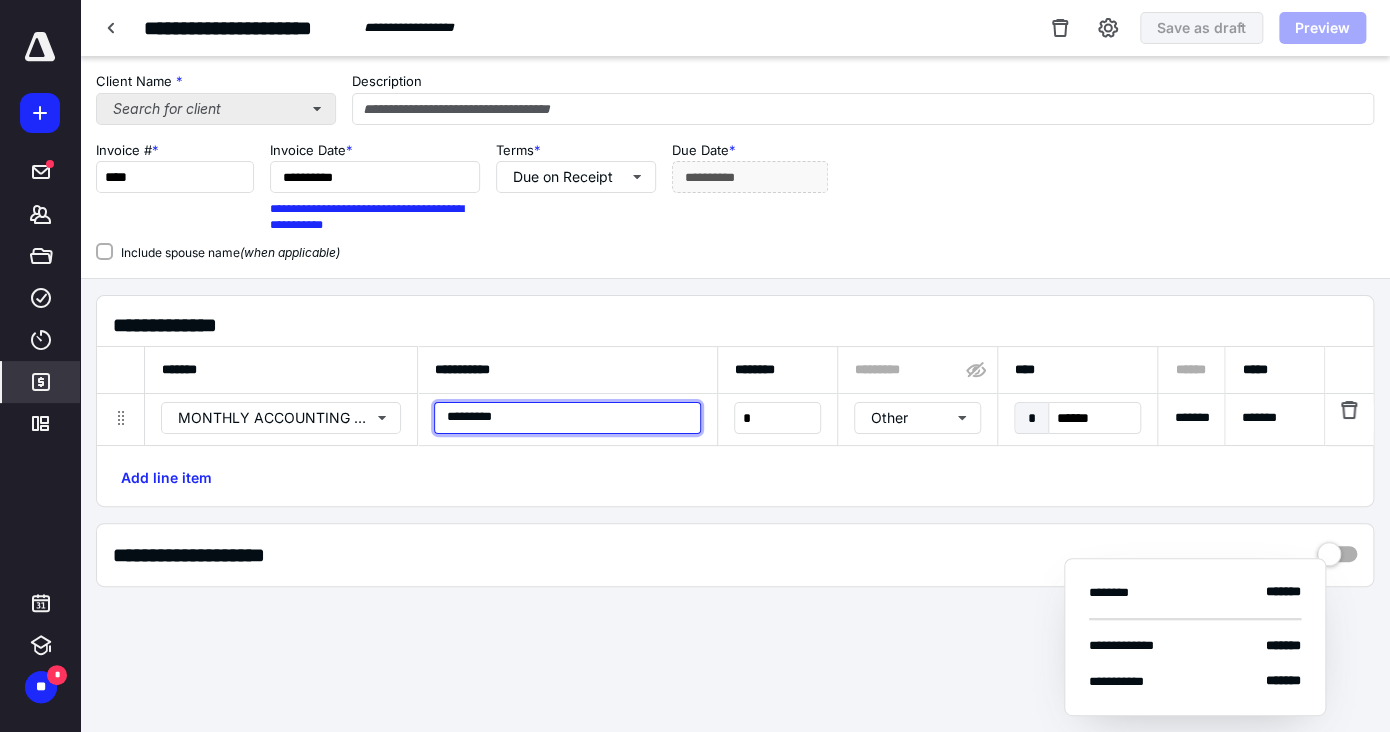 type on "*********" 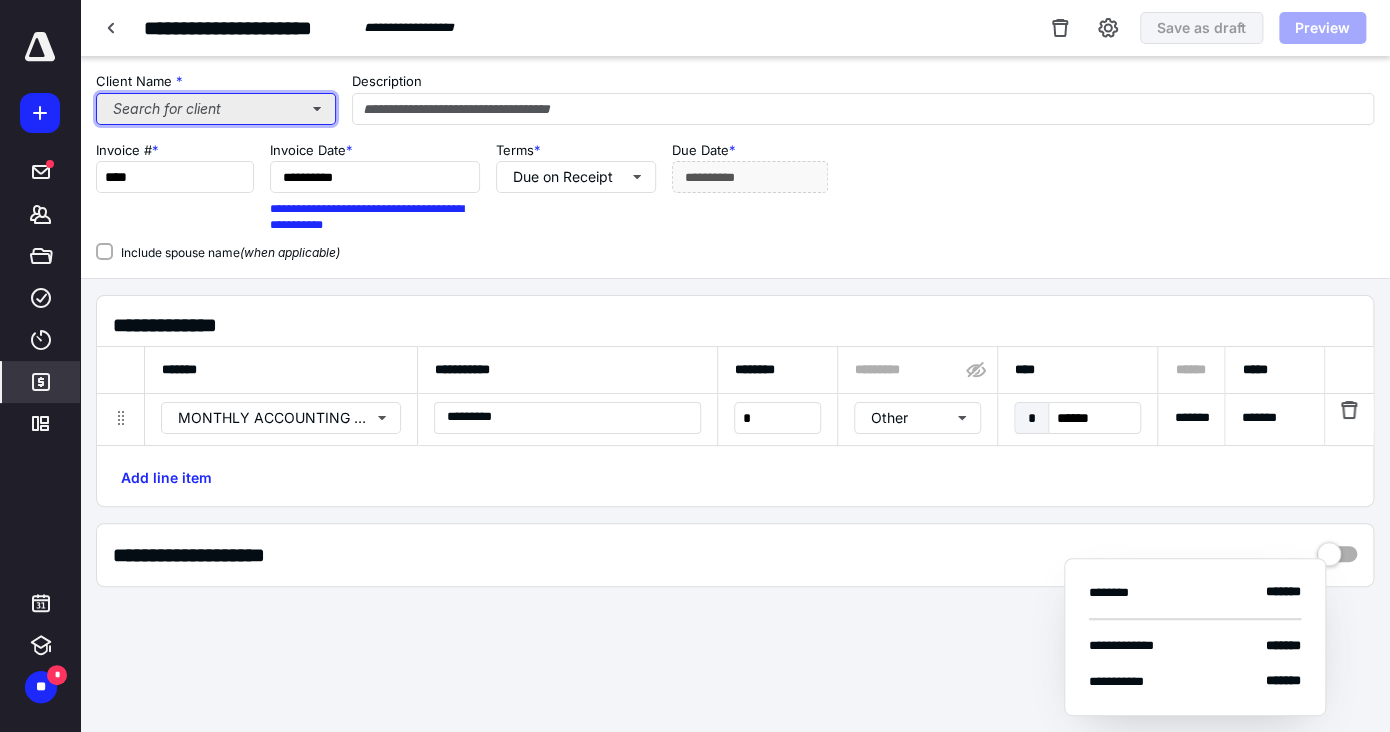 click on "Search for client" at bounding box center [216, 109] 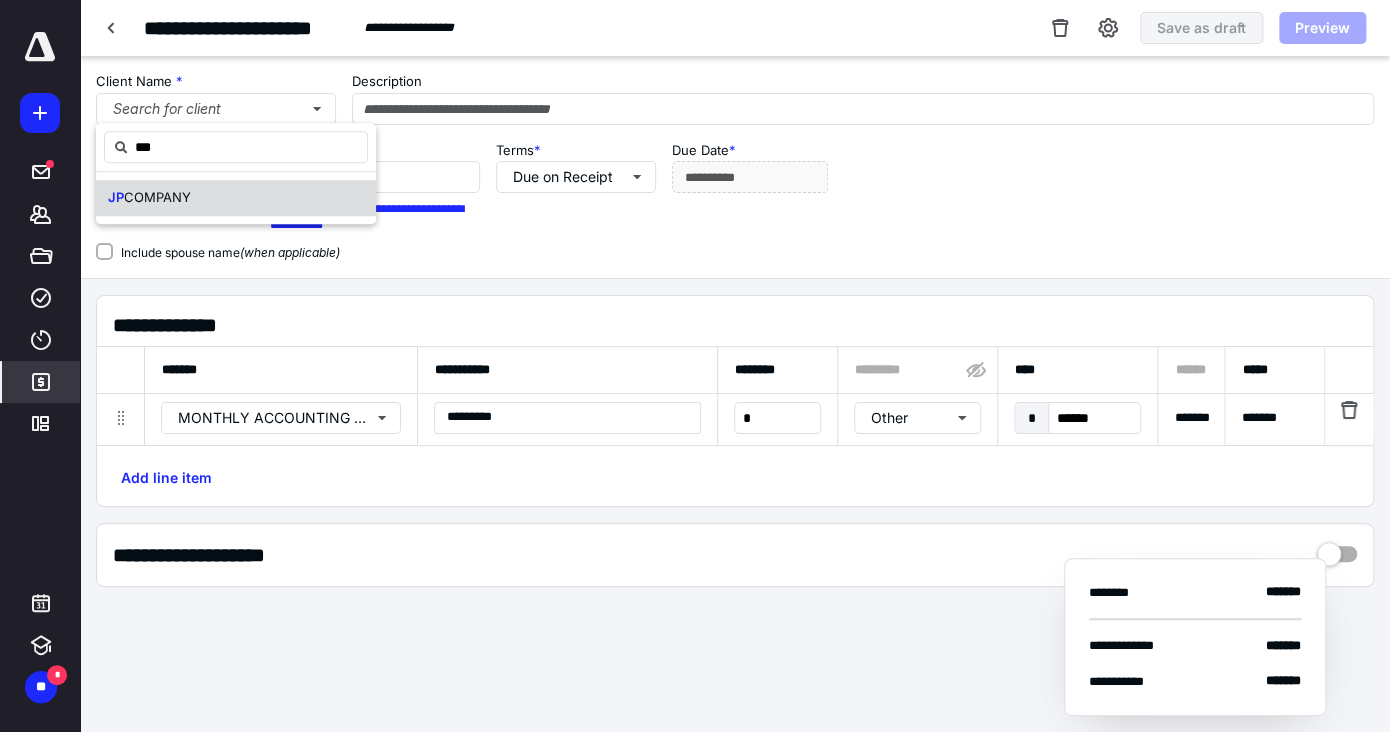 click on "COMPANY" at bounding box center (157, 197) 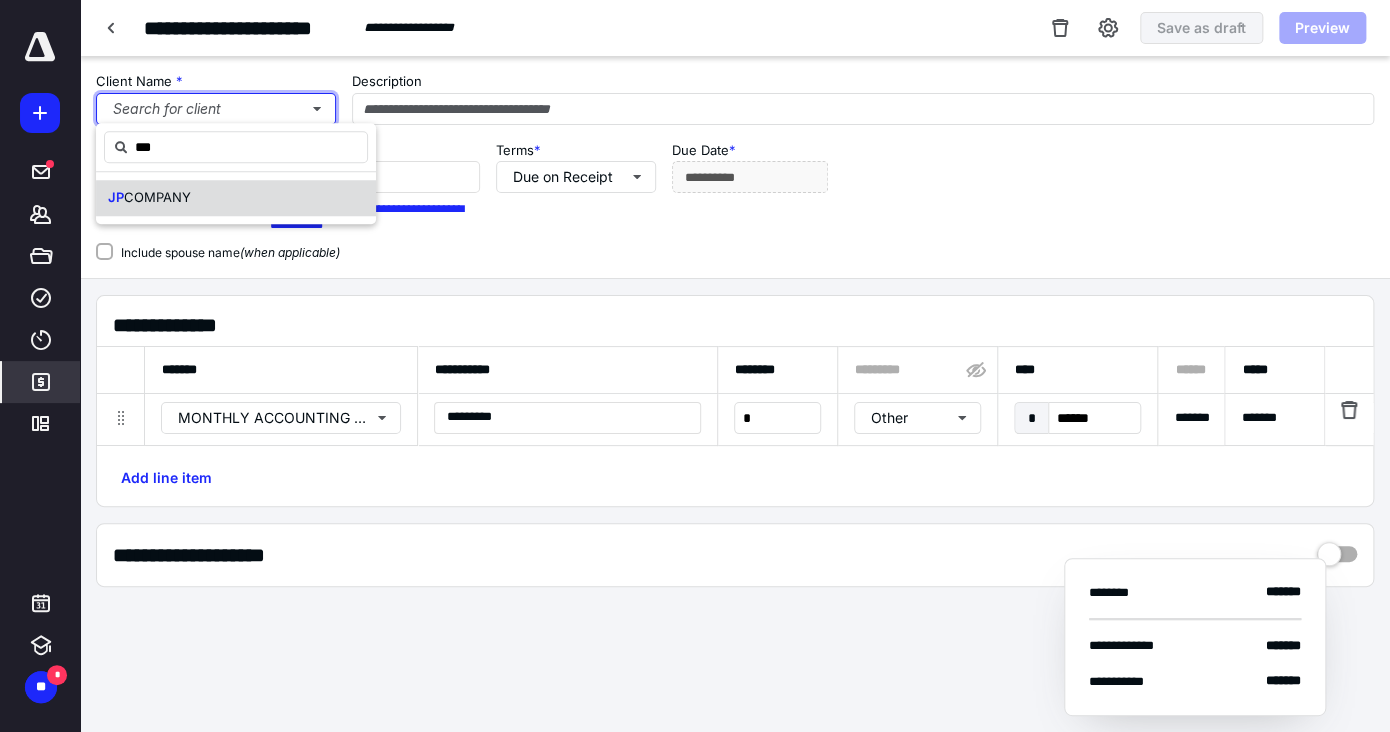 type 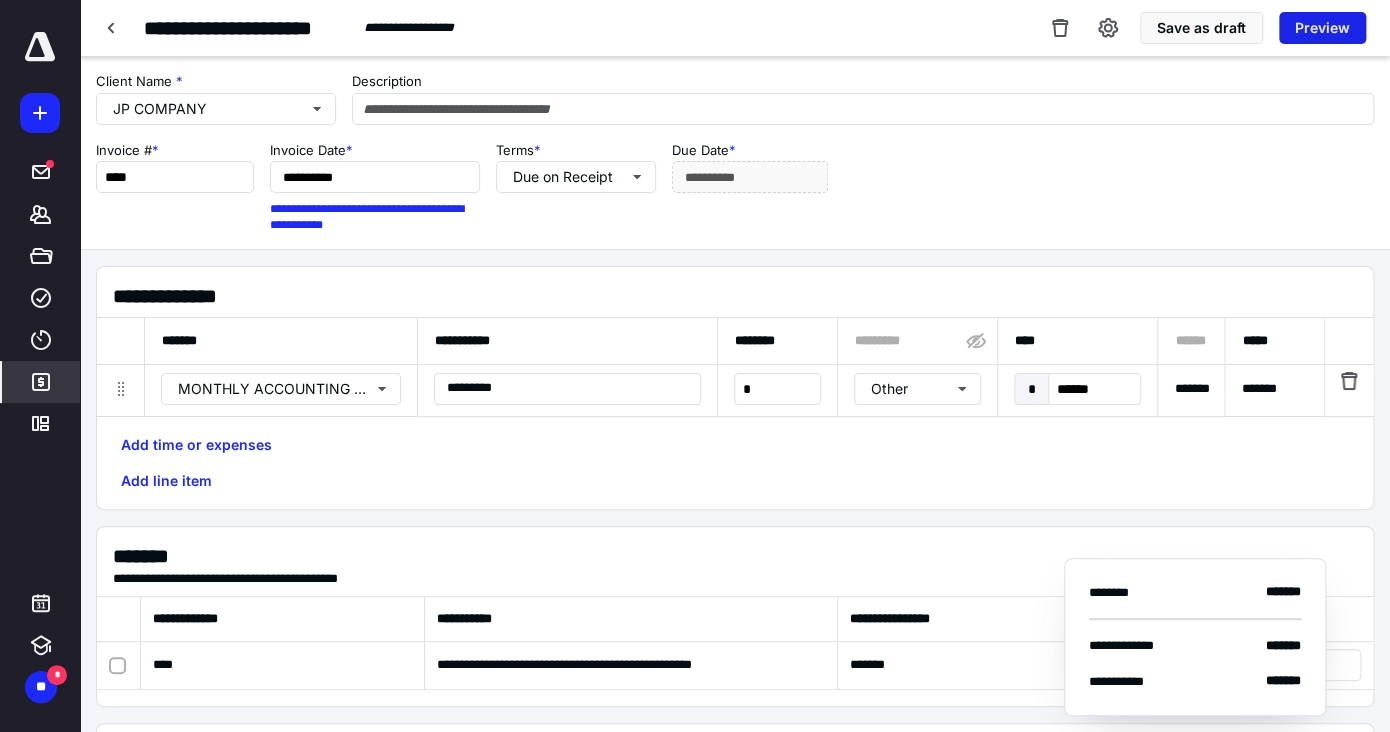 click on "Preview" at bounding box center [1322, 28] 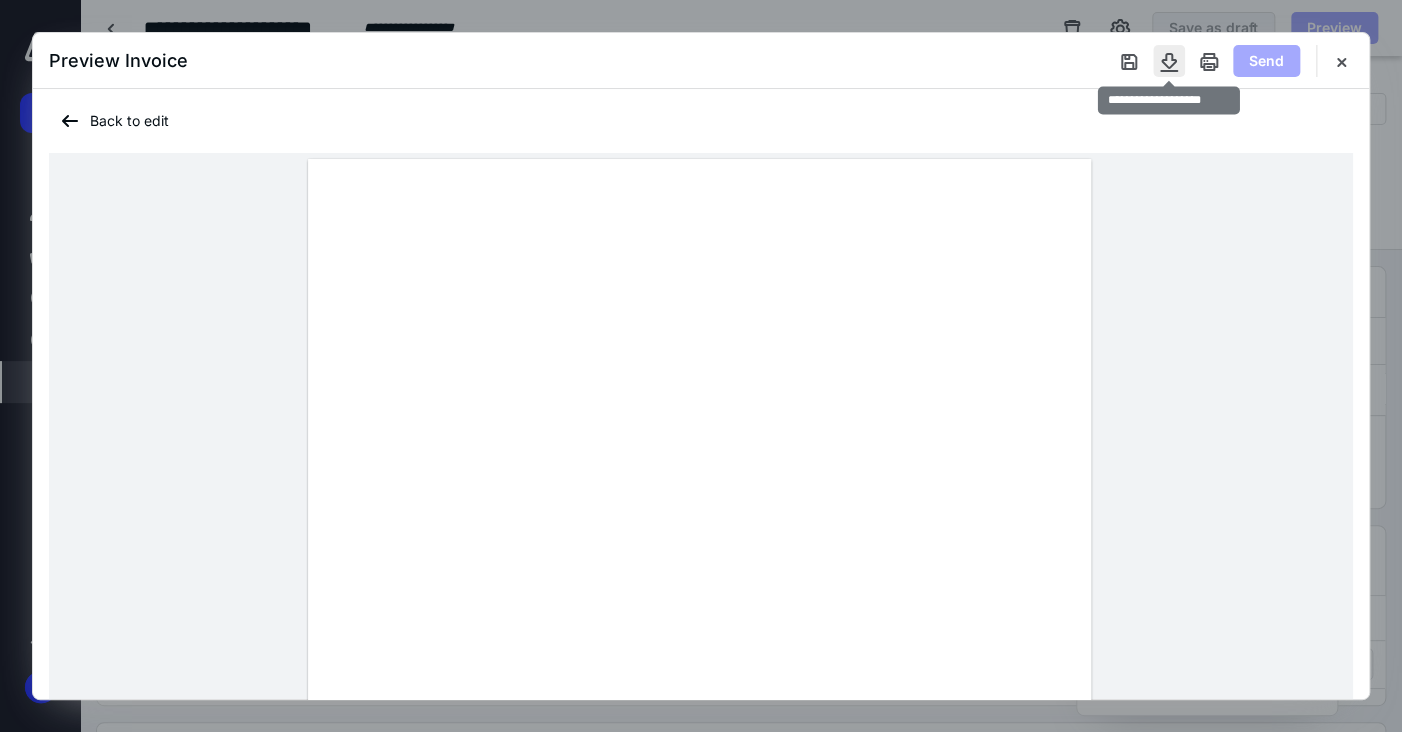 click at bounding box center [1169, 61] 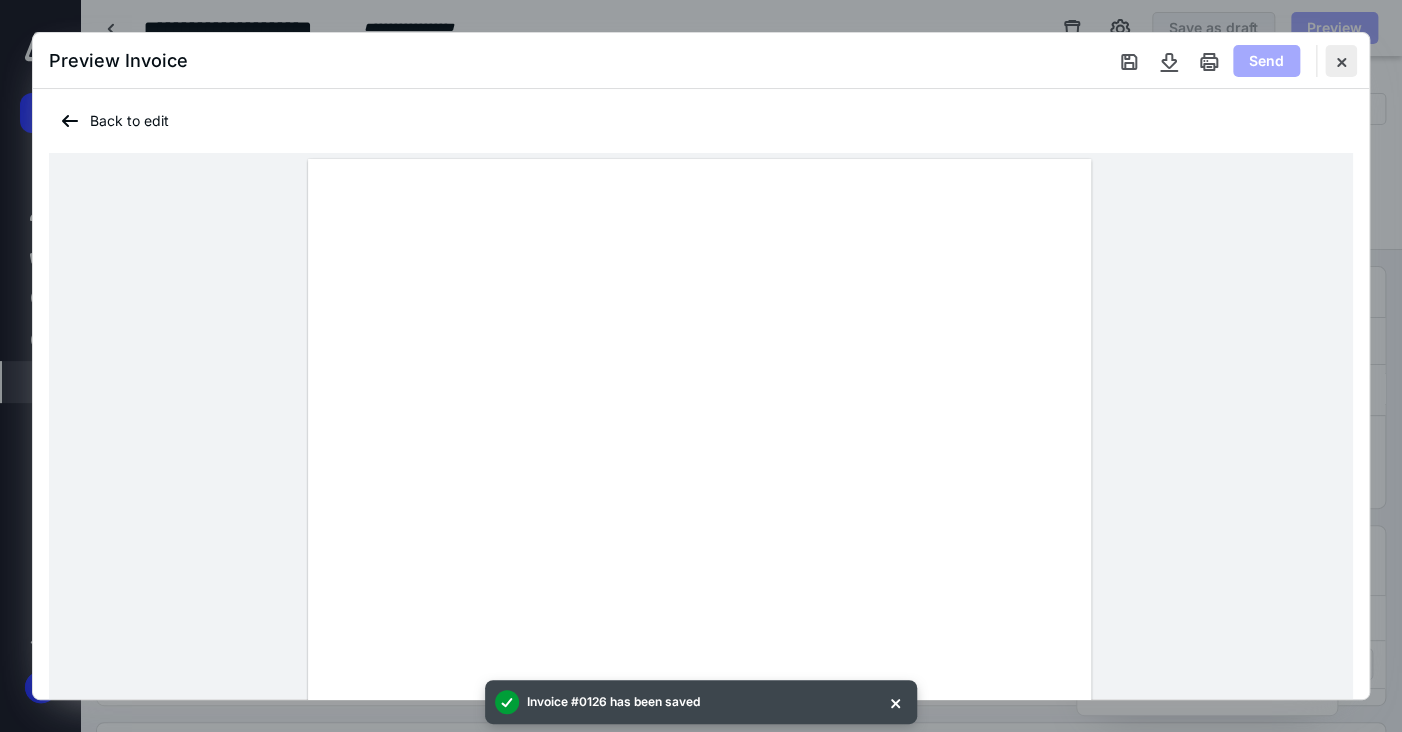 click at bounding box center [1341, 61] 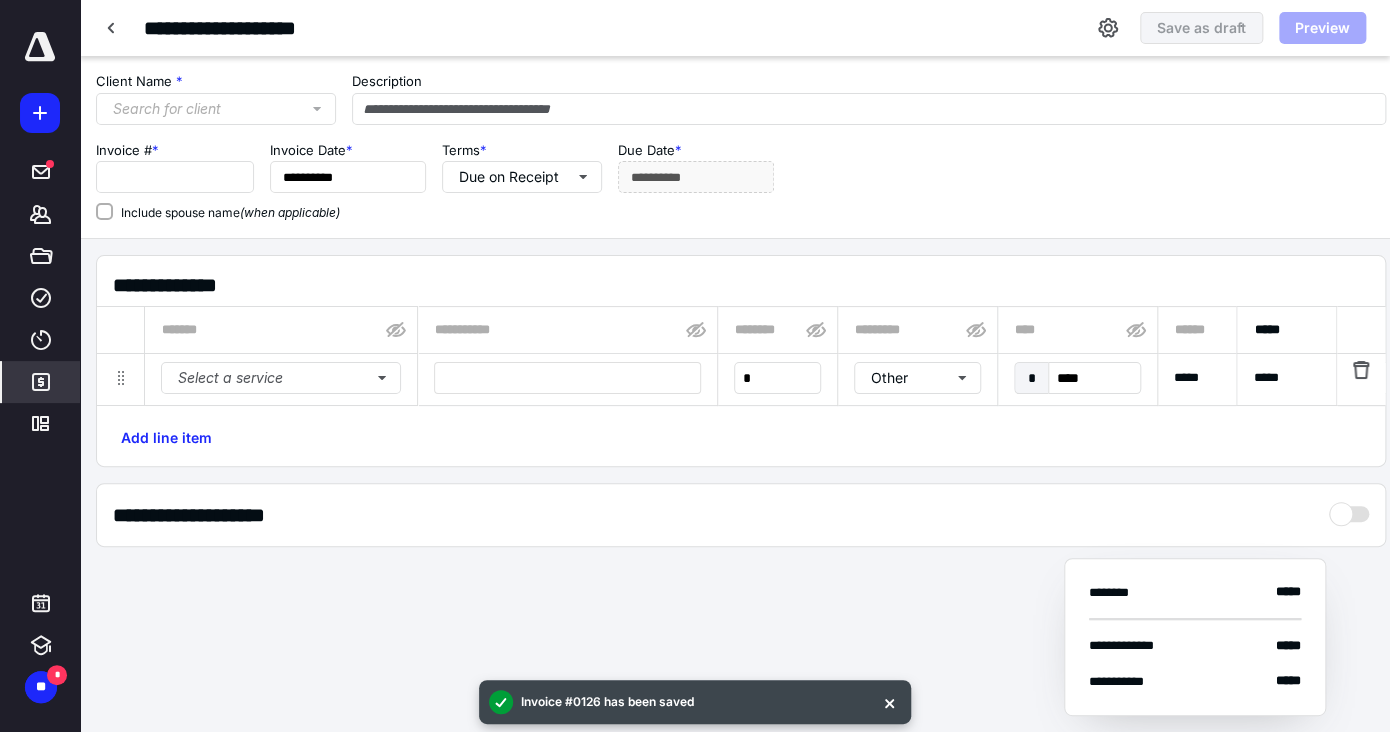 type on "****" 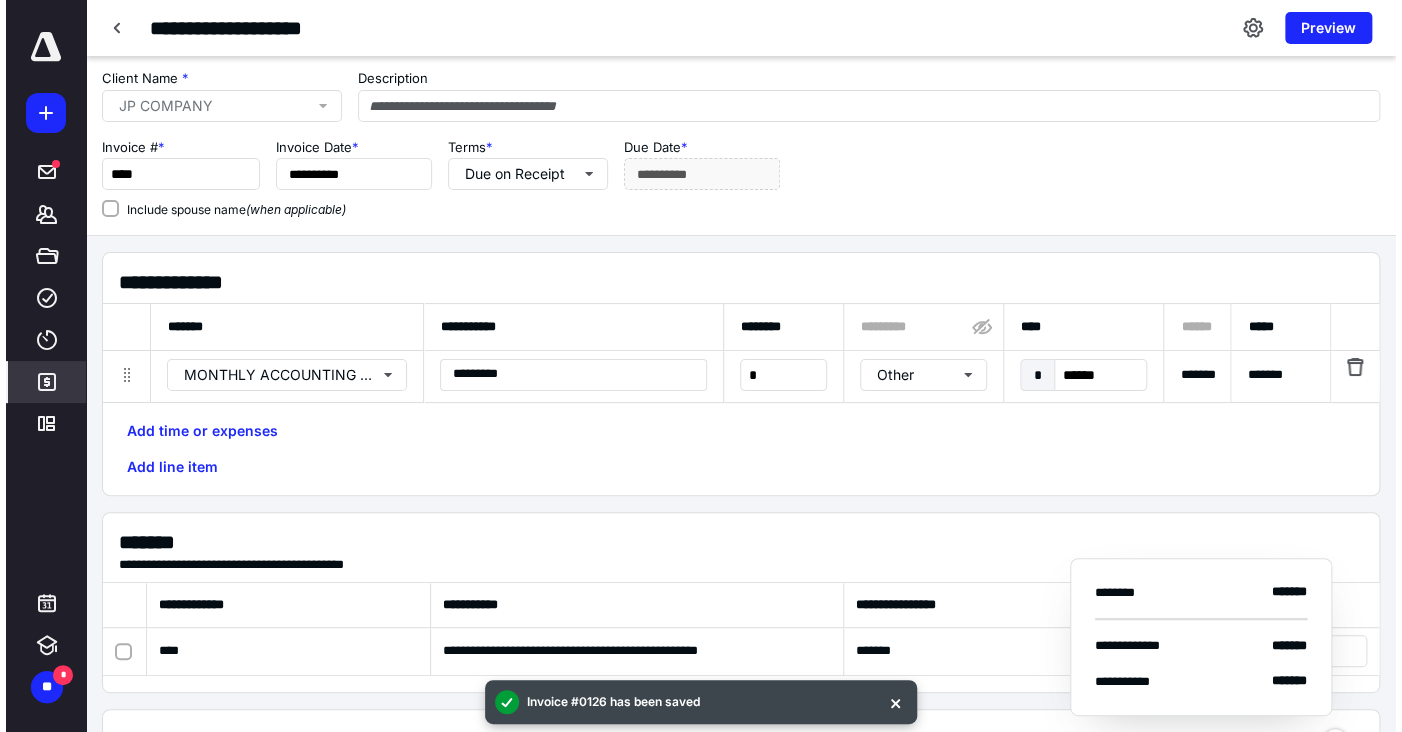 scroll, scrollTop: 0, scrollLeft: 0, axis: both 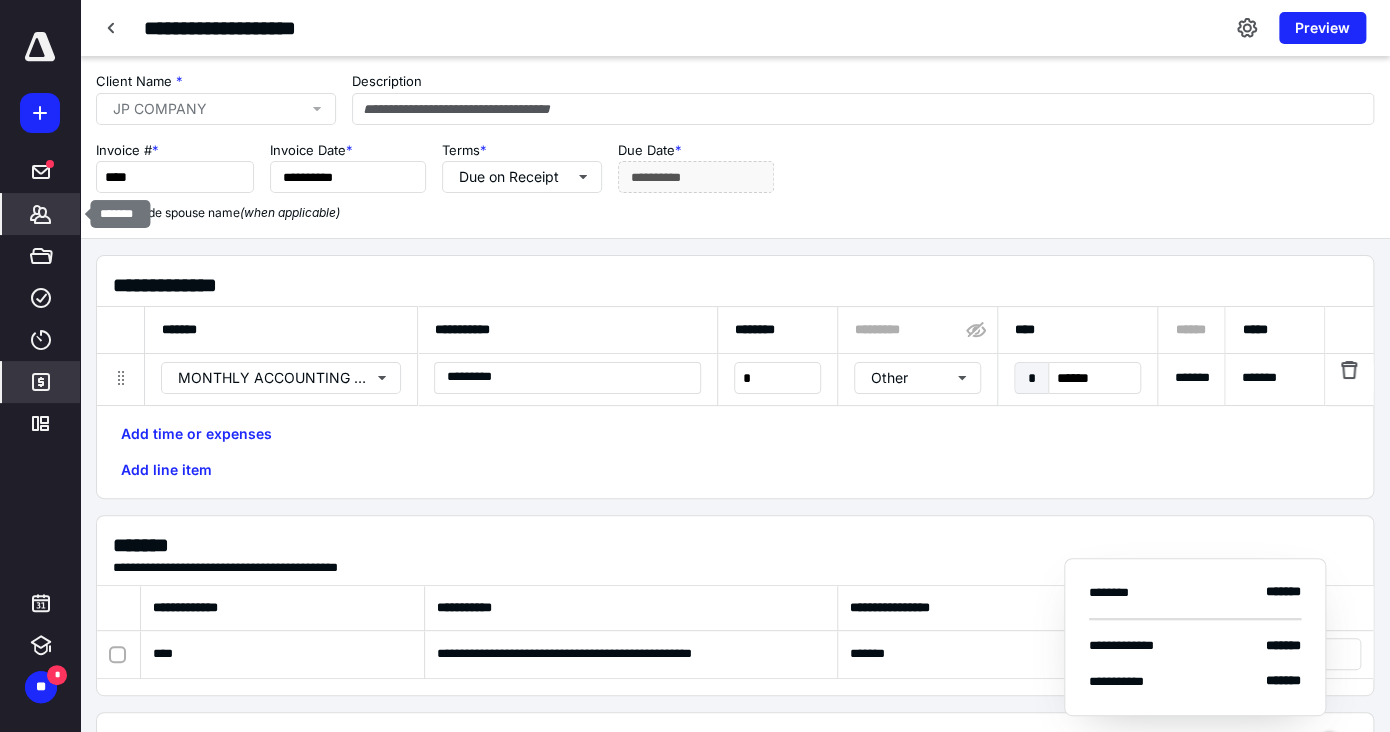 click on "*******" at bounding box center (41, 214) 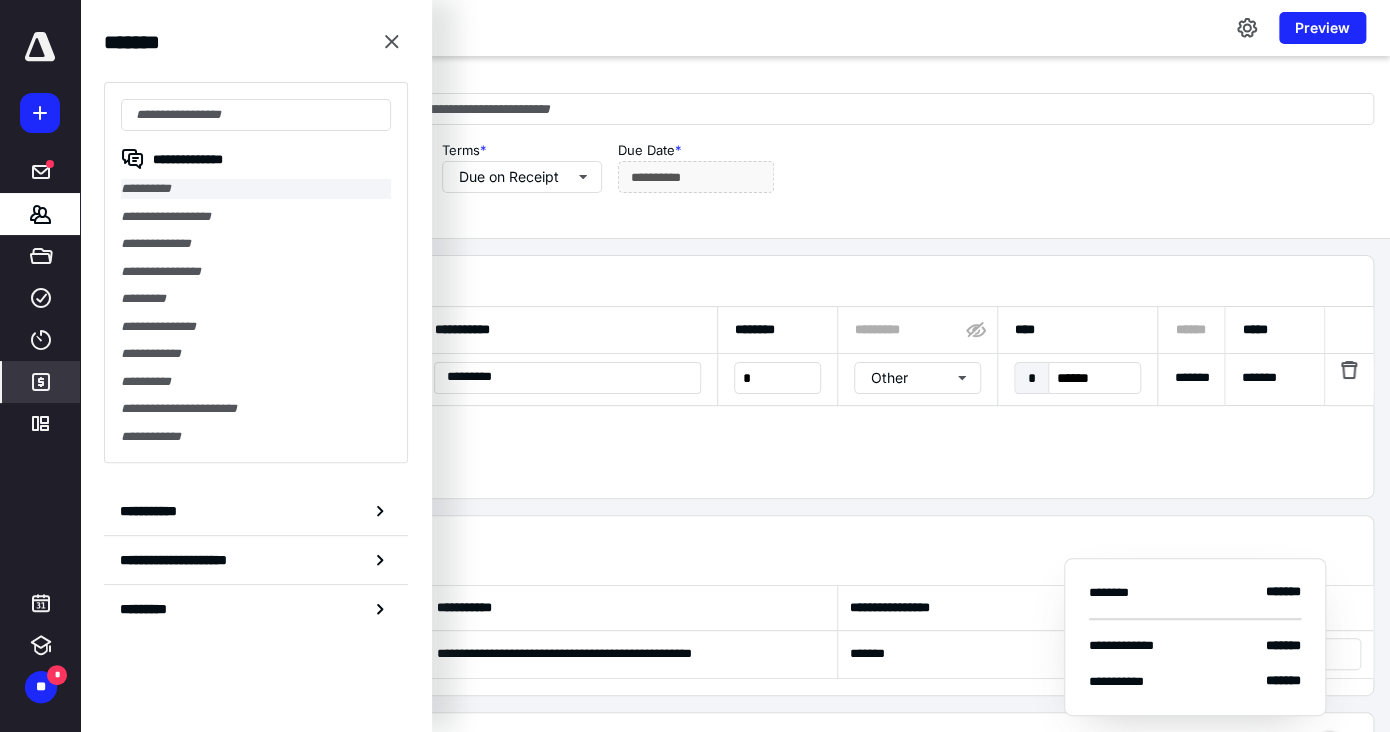 click on "**********" at bounding box center [256, 189] 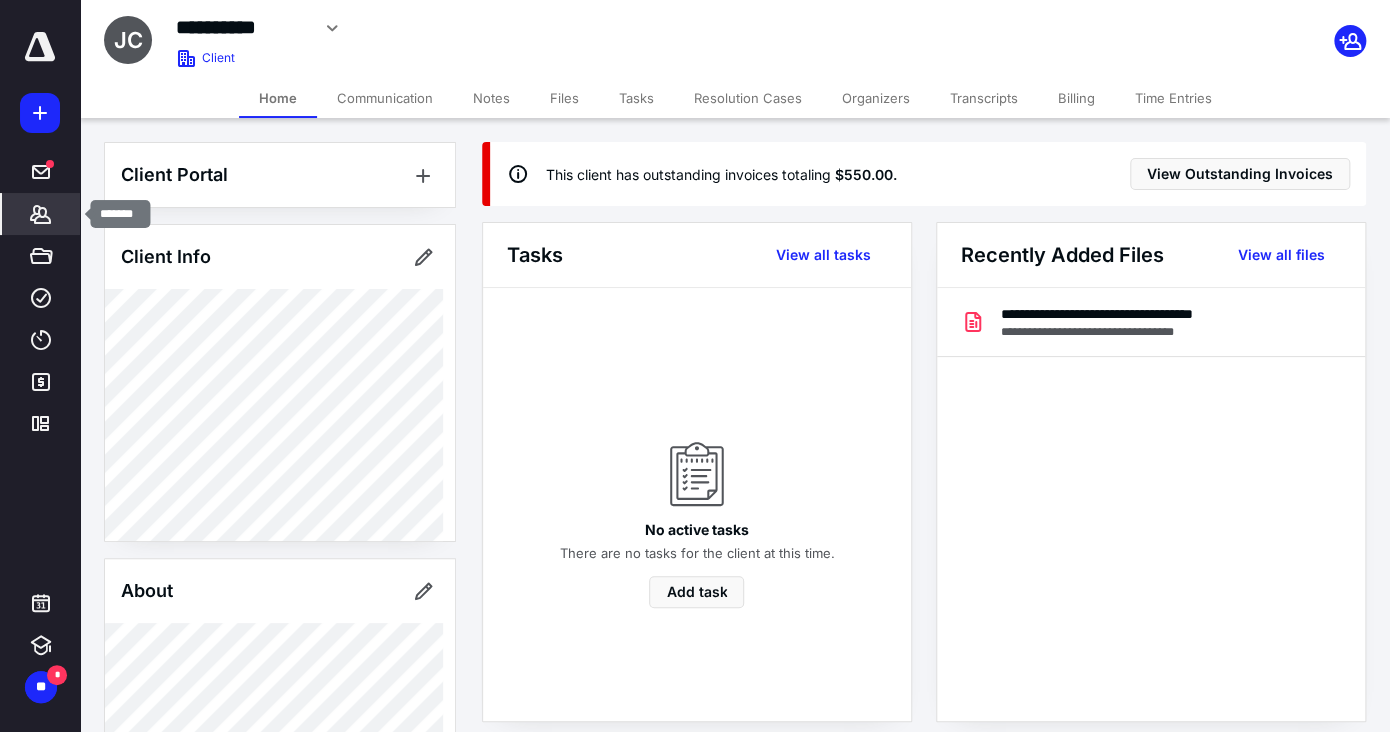 click 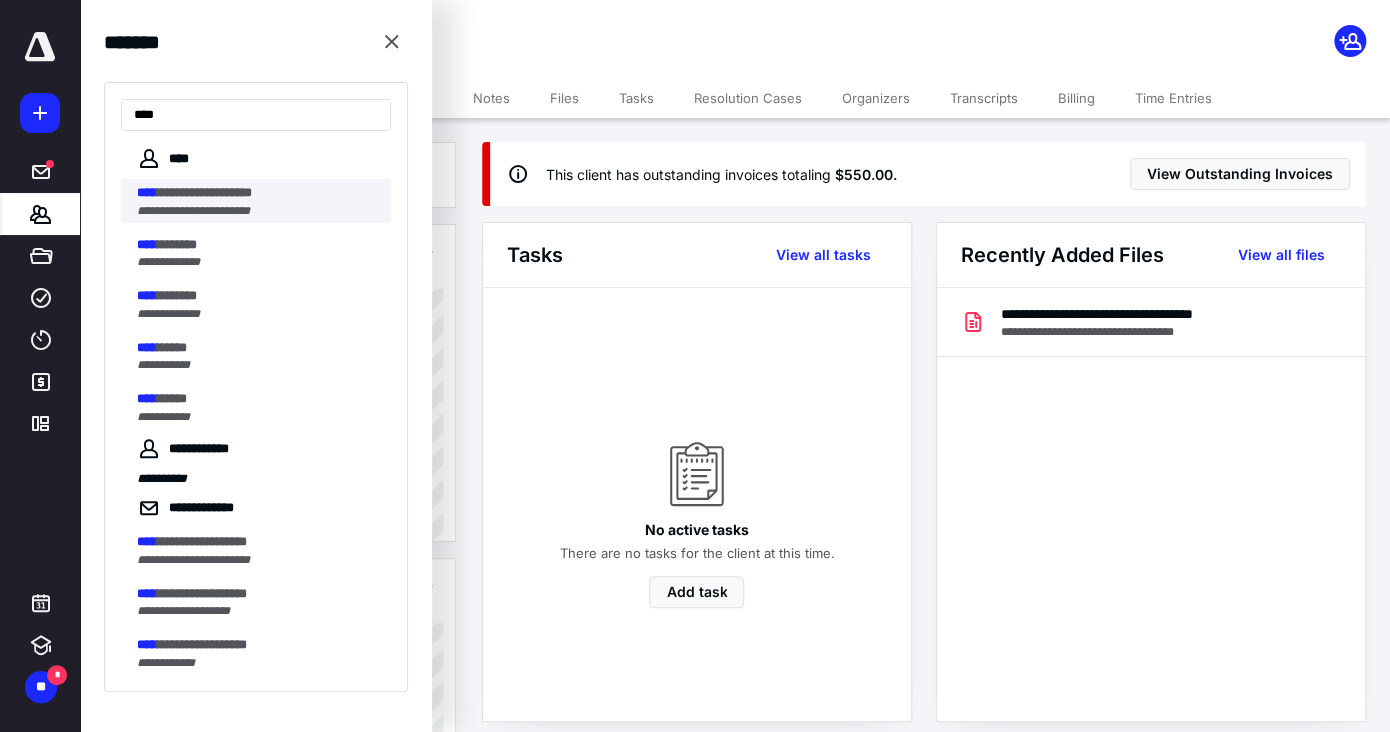 type on "****" 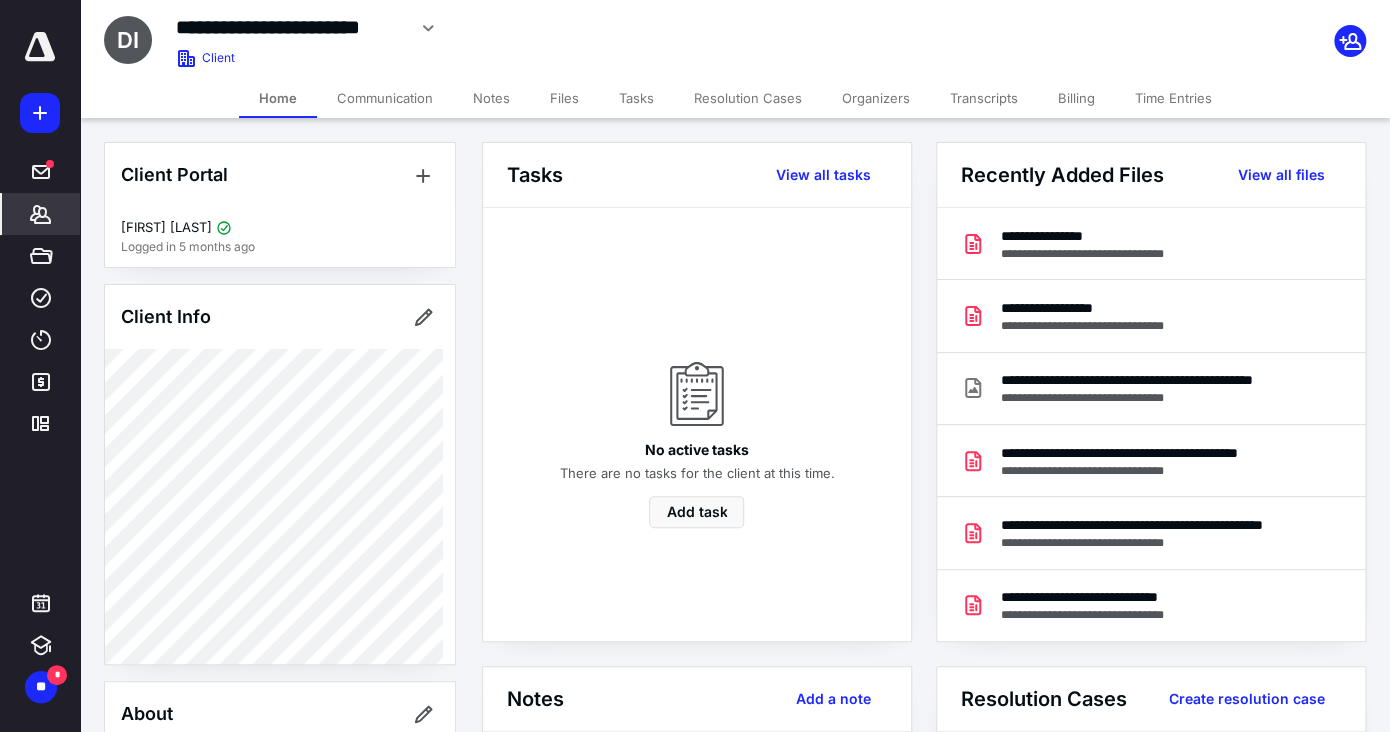 click on "Billing" at bounding box center (1076, 98) 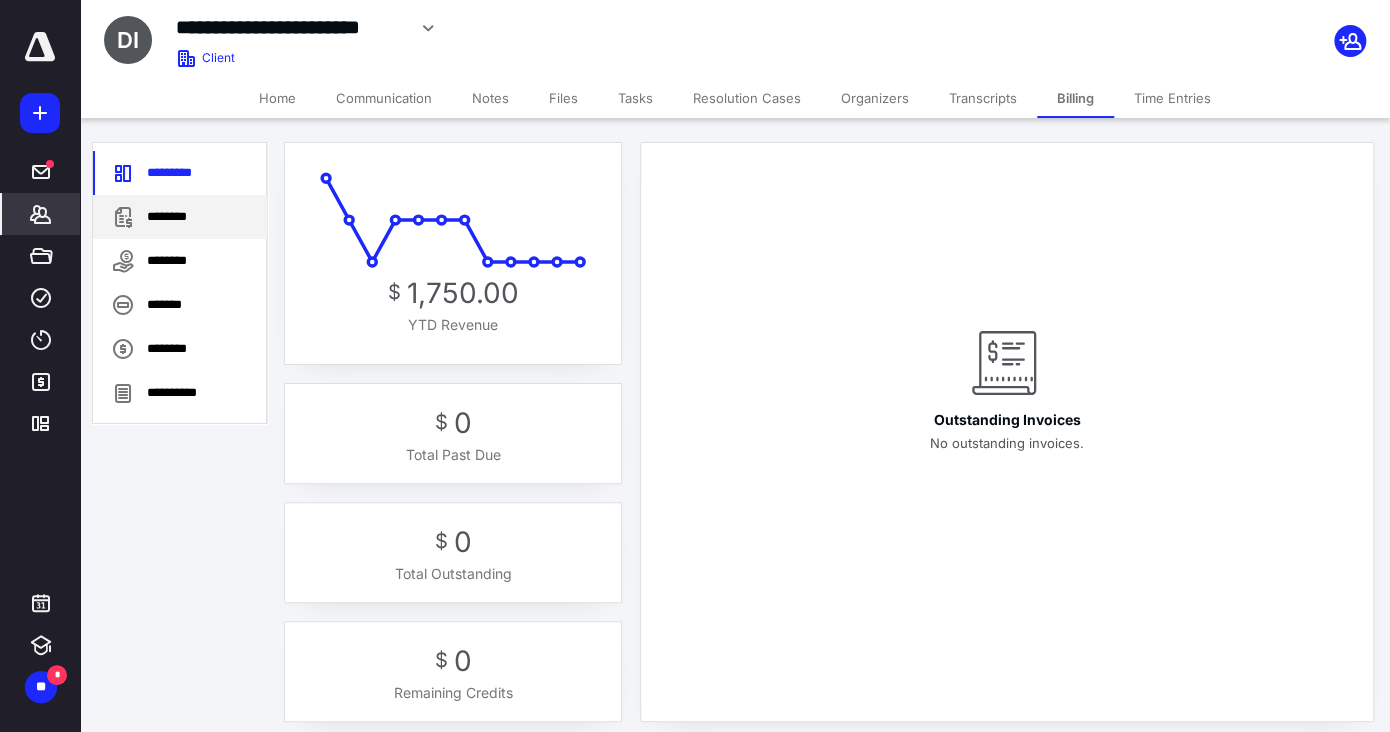 click on "********" at bounding box center (180, 217) 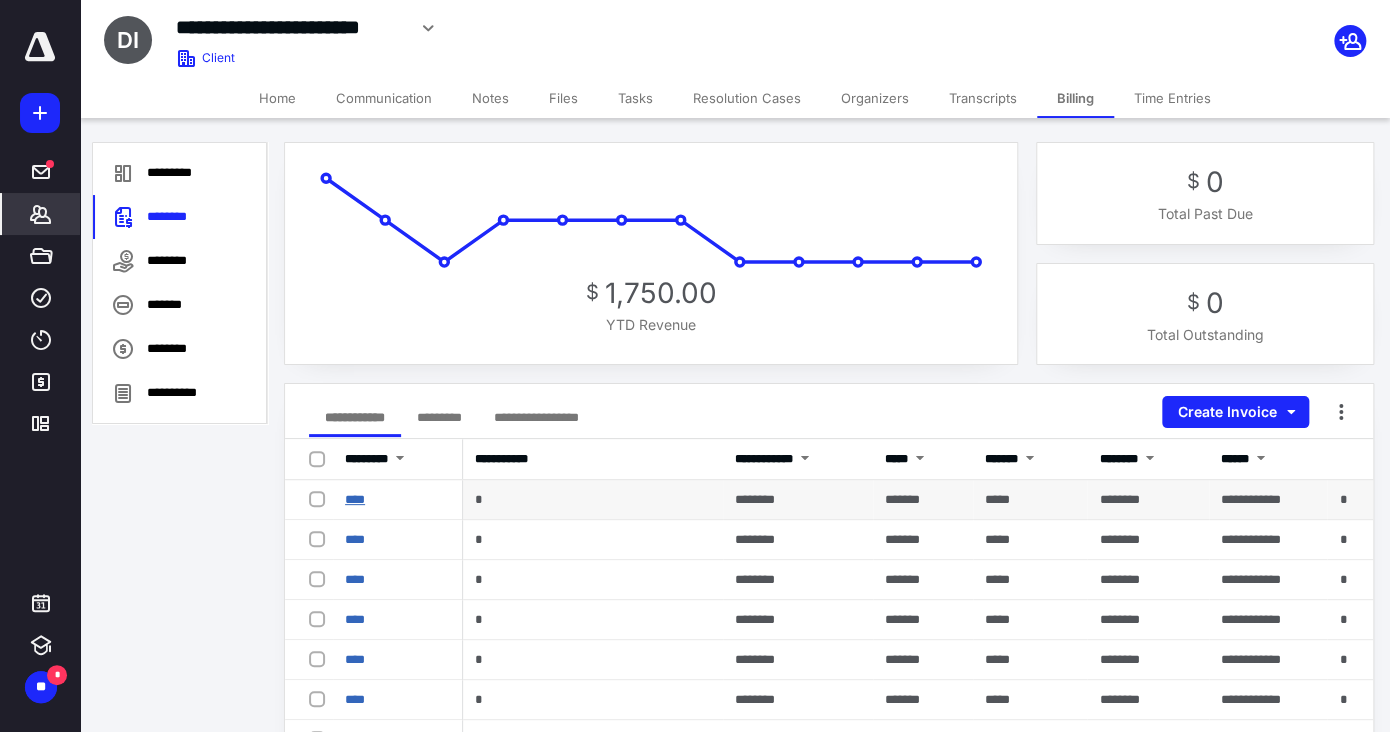 click on "****" at bounding box center (355, 499) 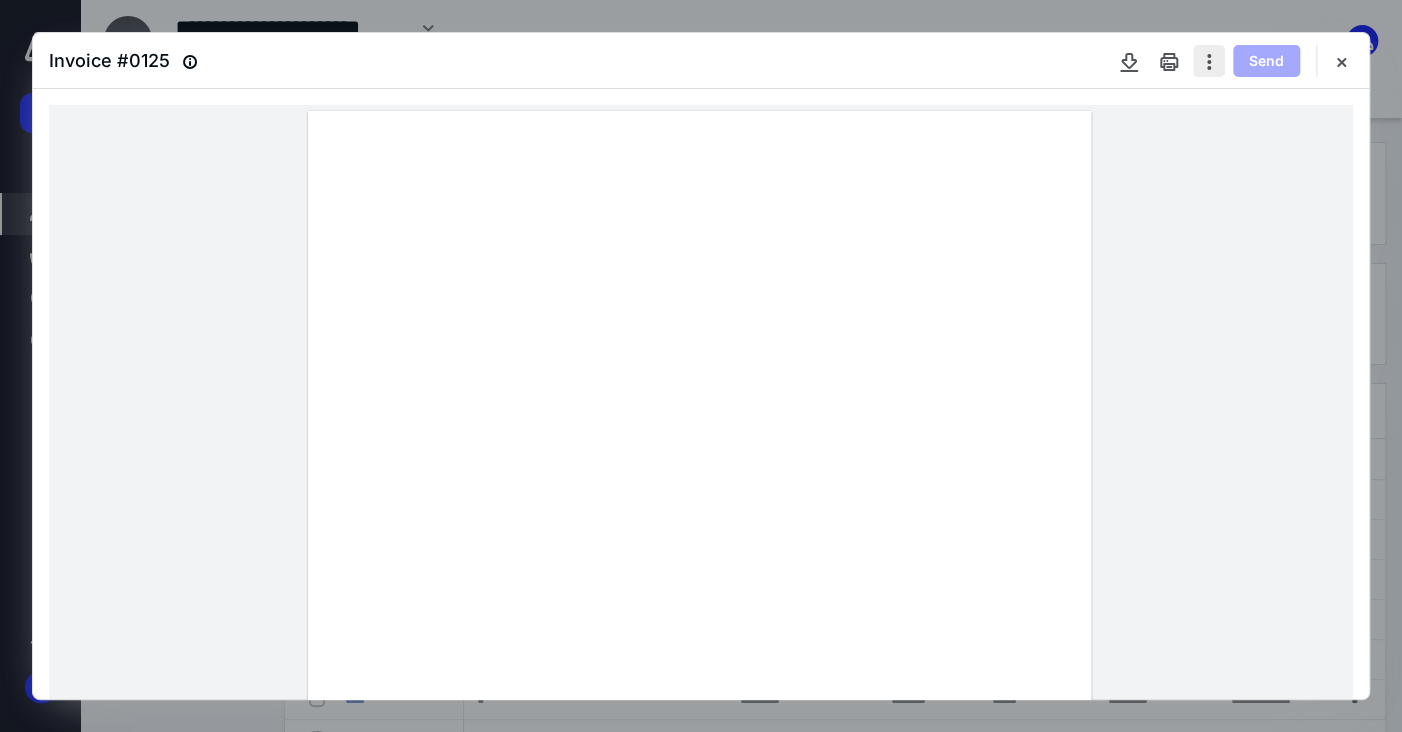 click at bounding box center (1209, 61) 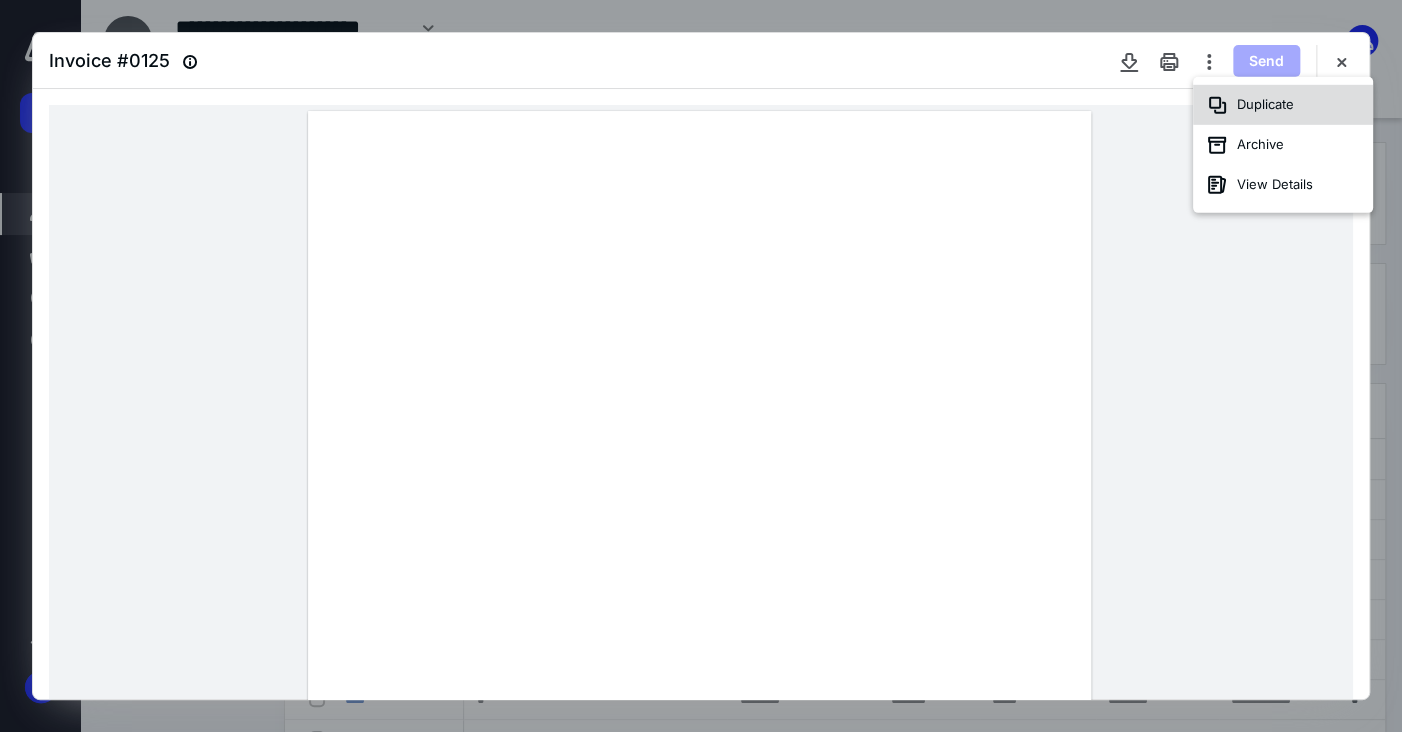 click 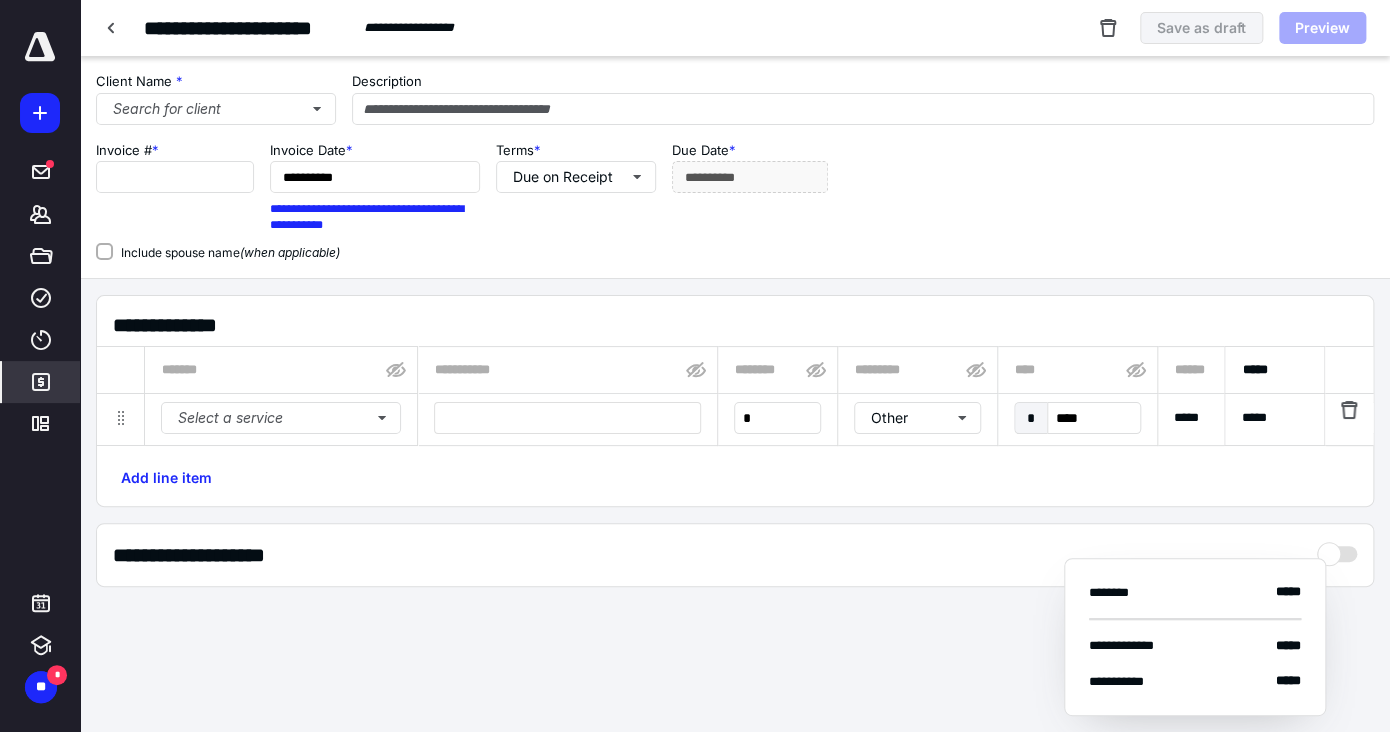 type on "****" 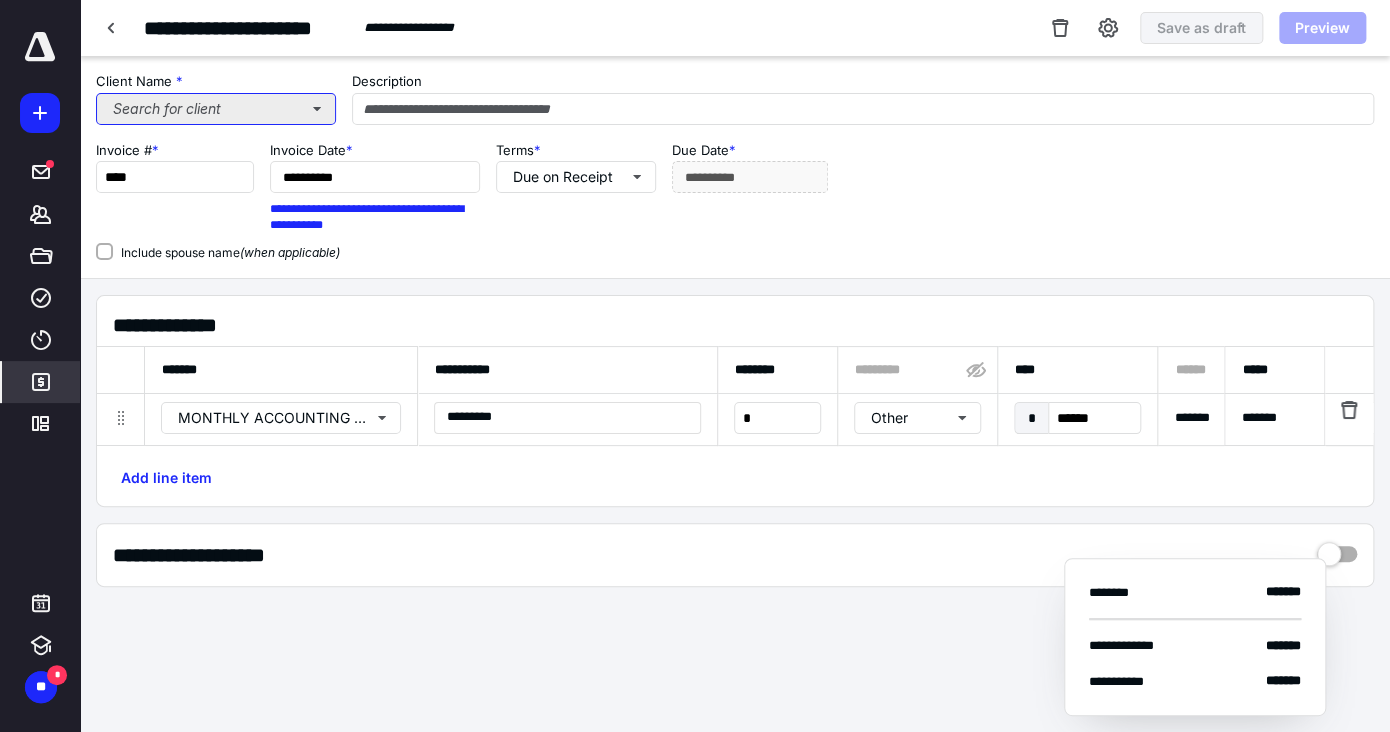 click on "Search for client" at bounding box center [216, 109] 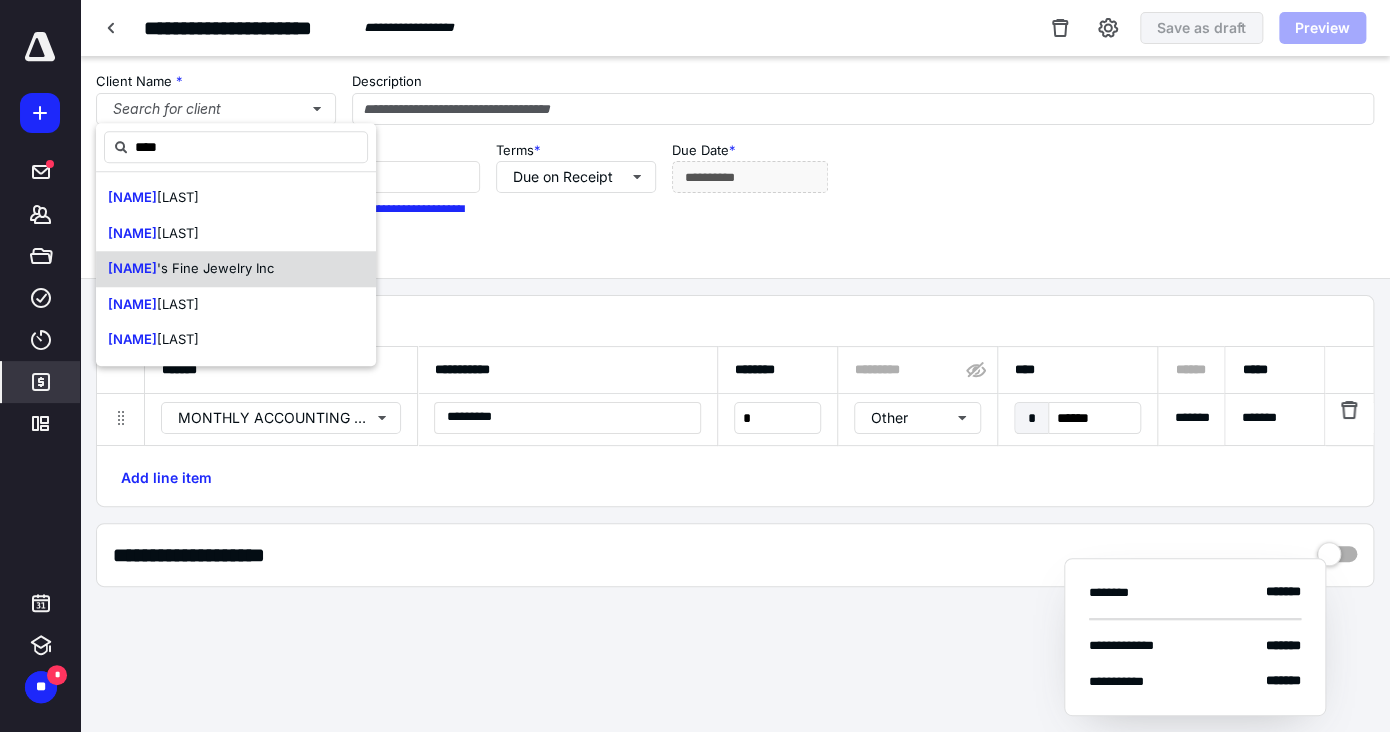 click on "'s Fine Jewelry Inc" at bounding box center [215, 268] 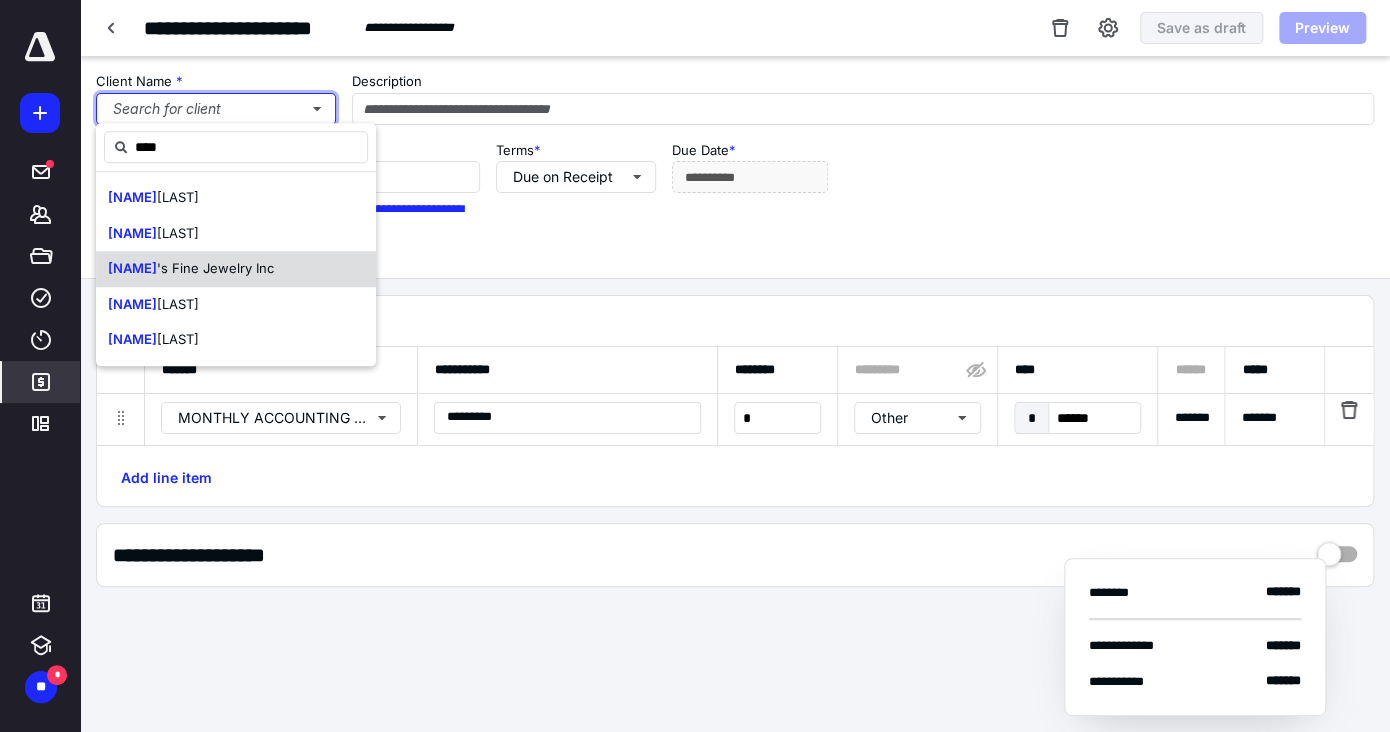 type 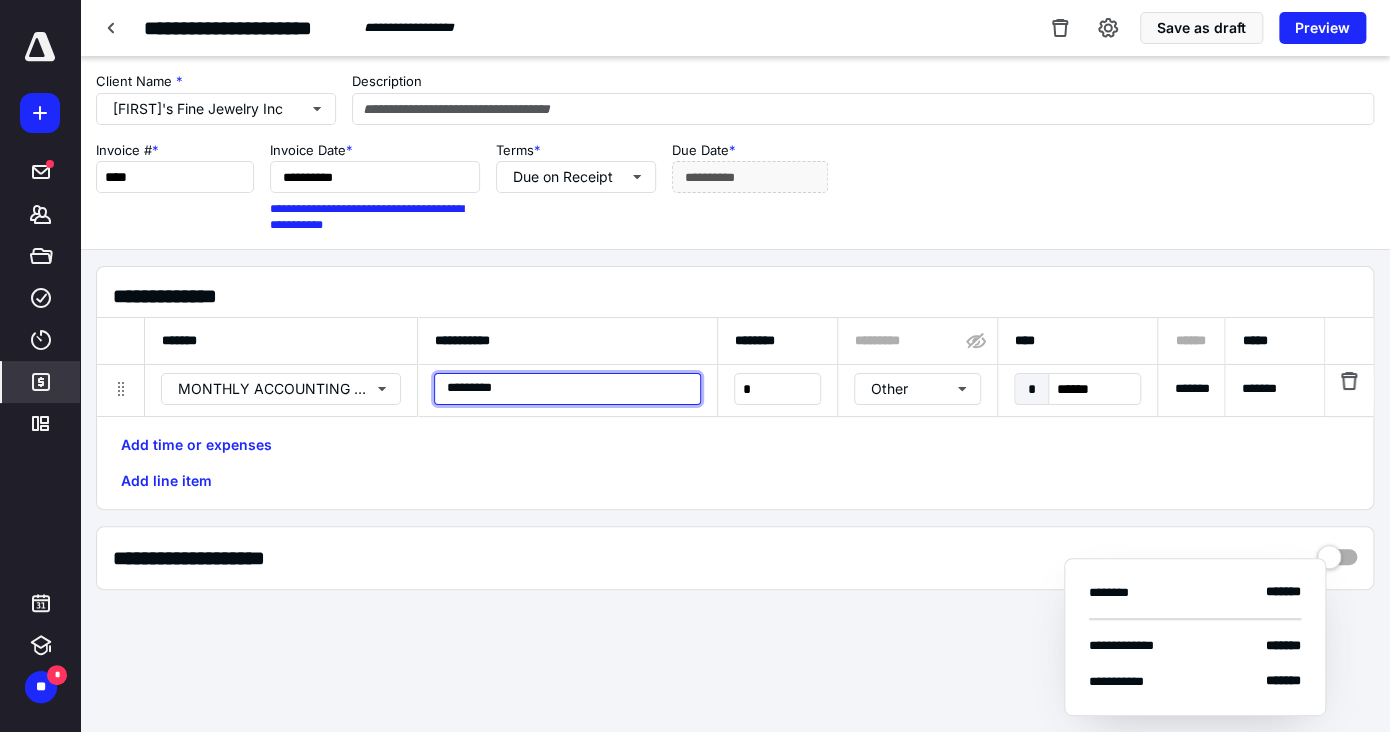 drag, startPoint x: 472, startPoint y: 386, endPoint x: 441, endPoint y: 386, distance: 31 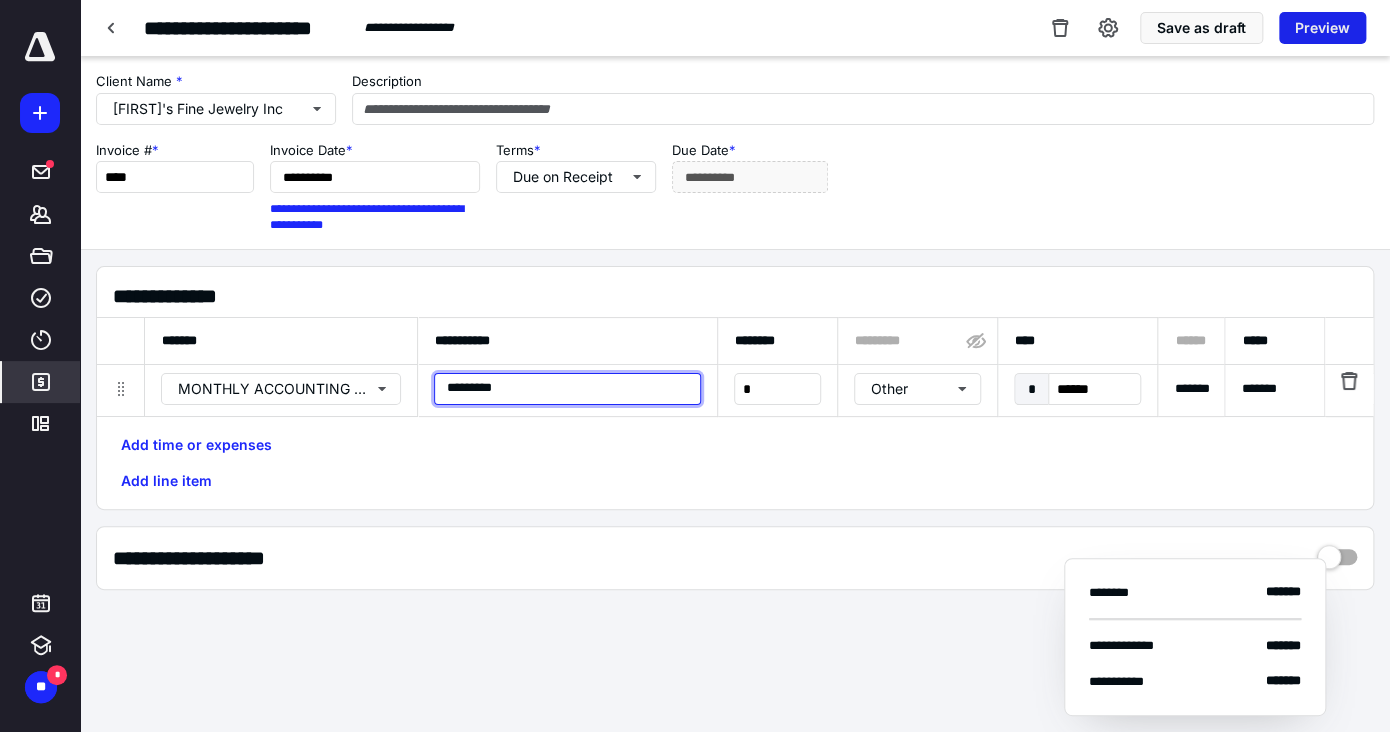 type on "*********" 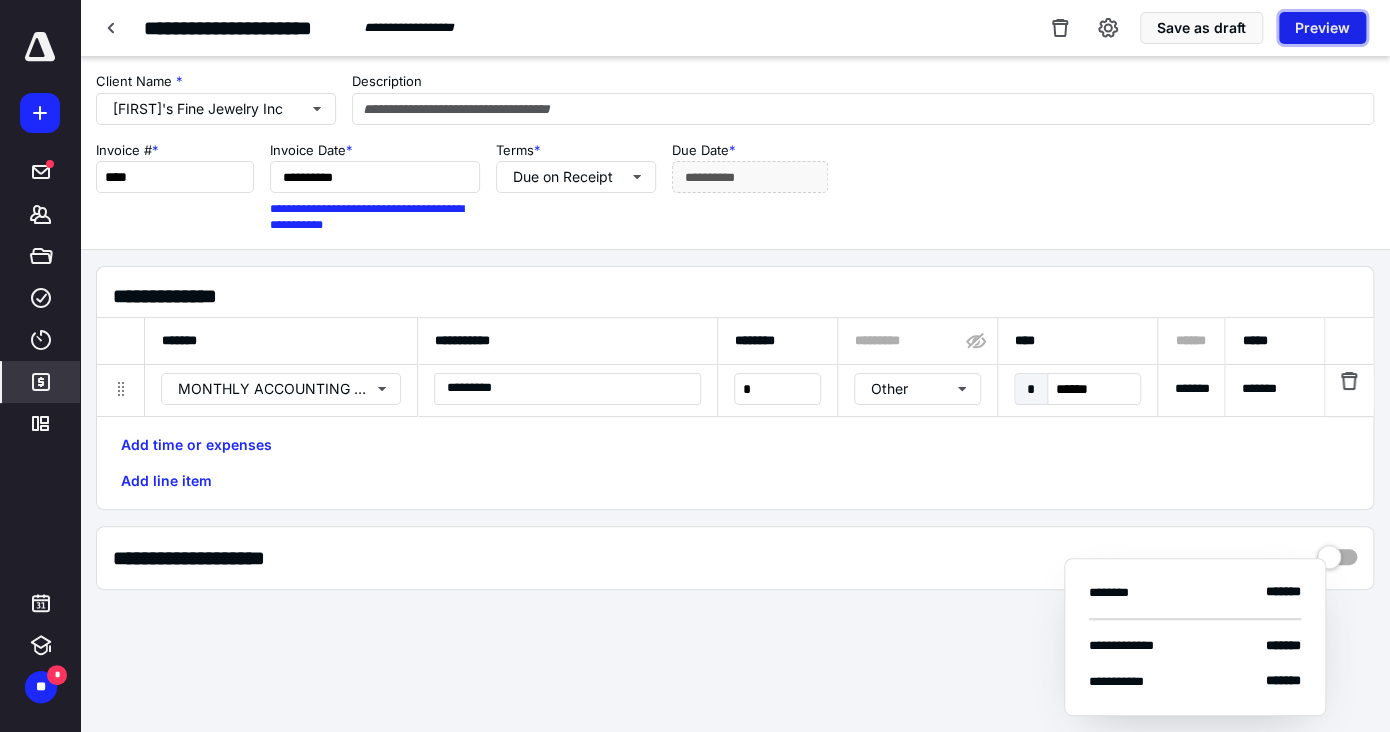 click on "Preview" at bounding box center (1322, 28) 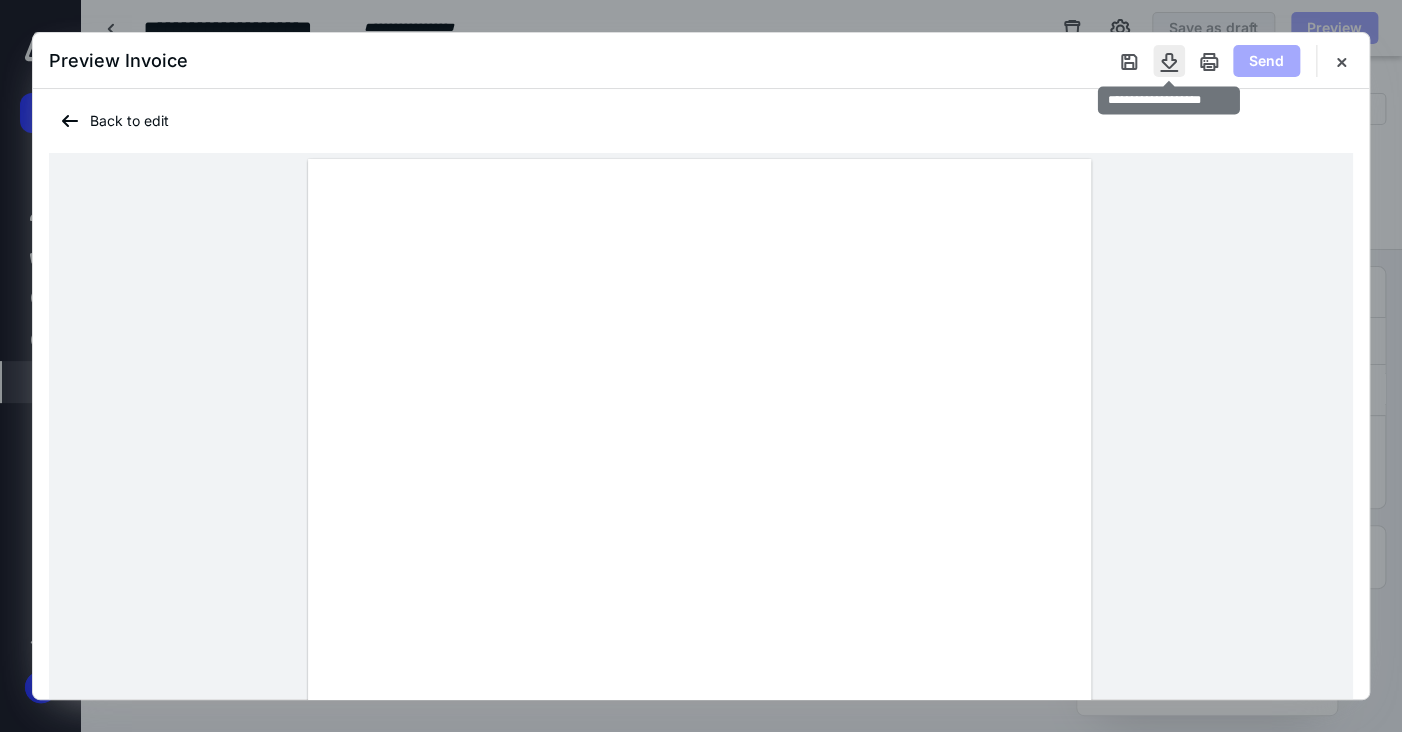 click at bounding box center (1169, 61) 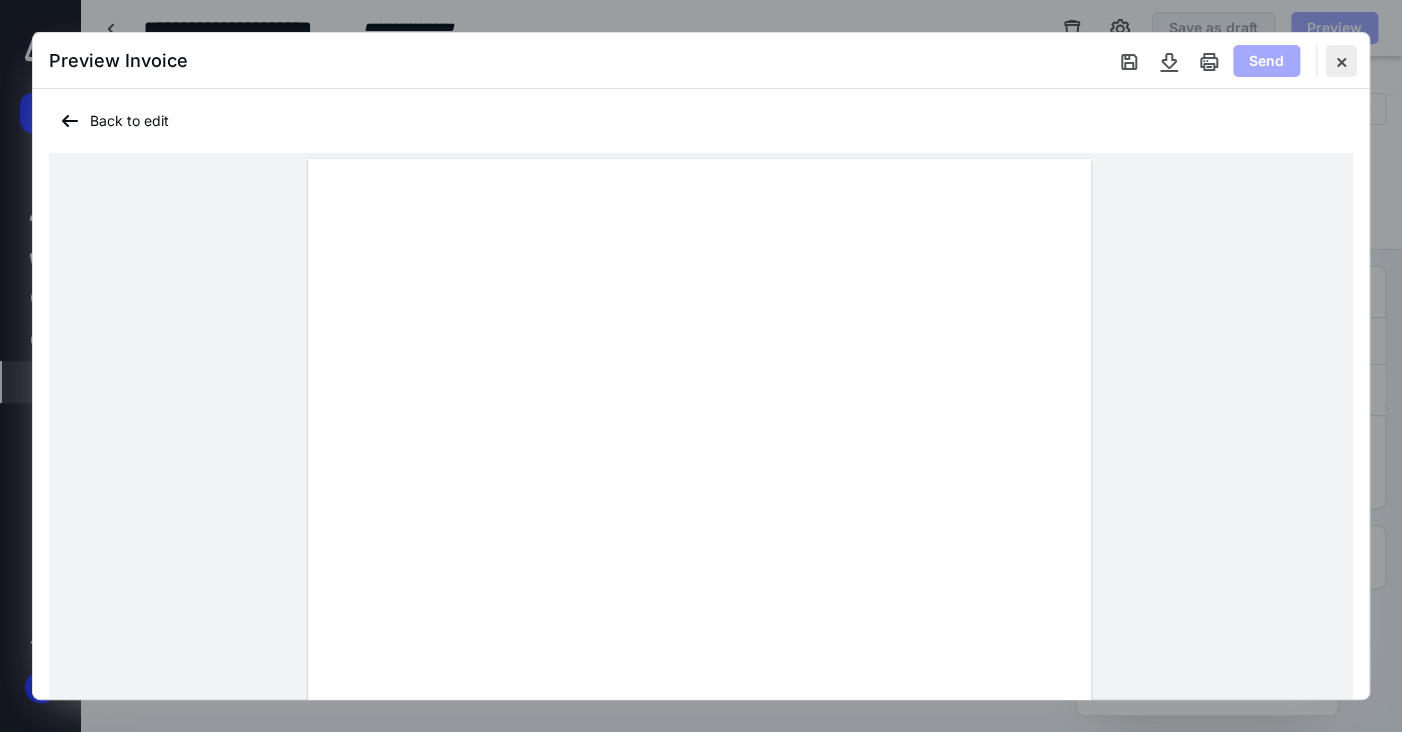 click at bounding box center [1341, 61] 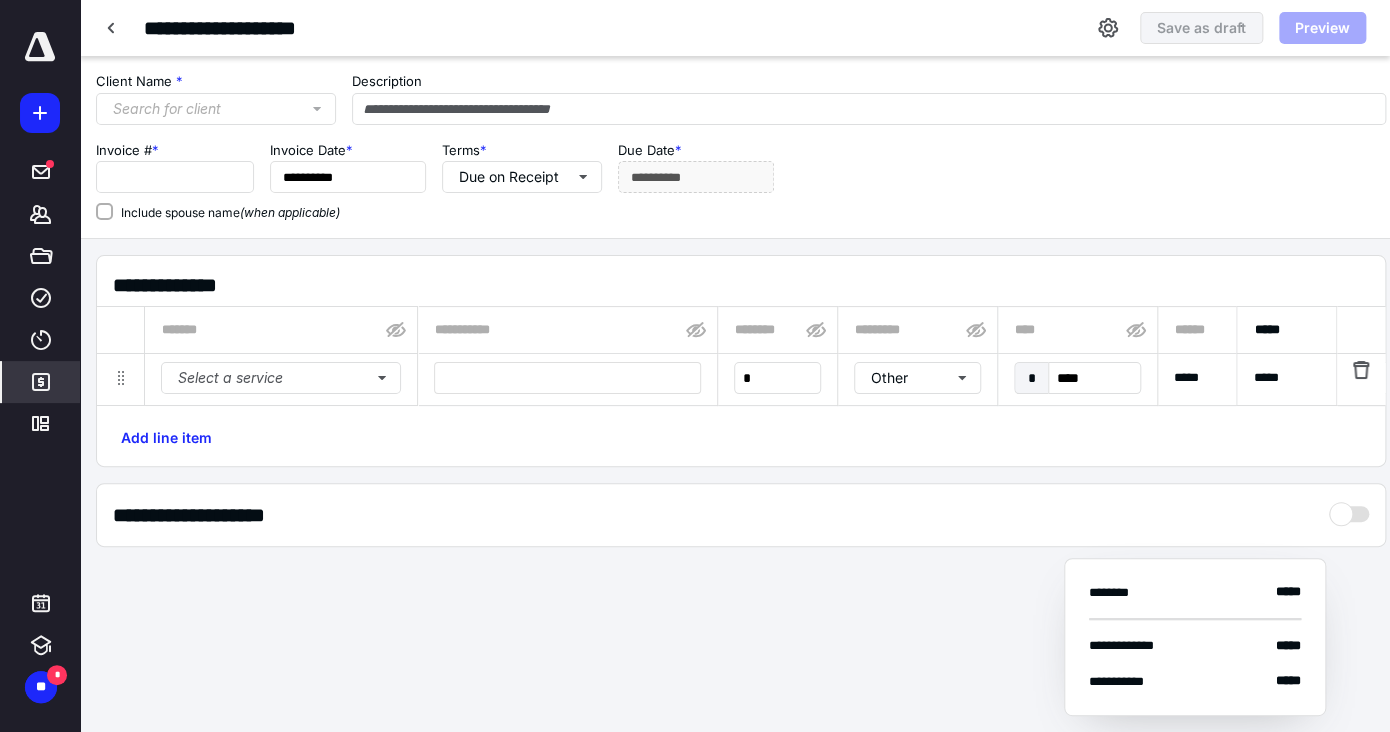 type on "****" 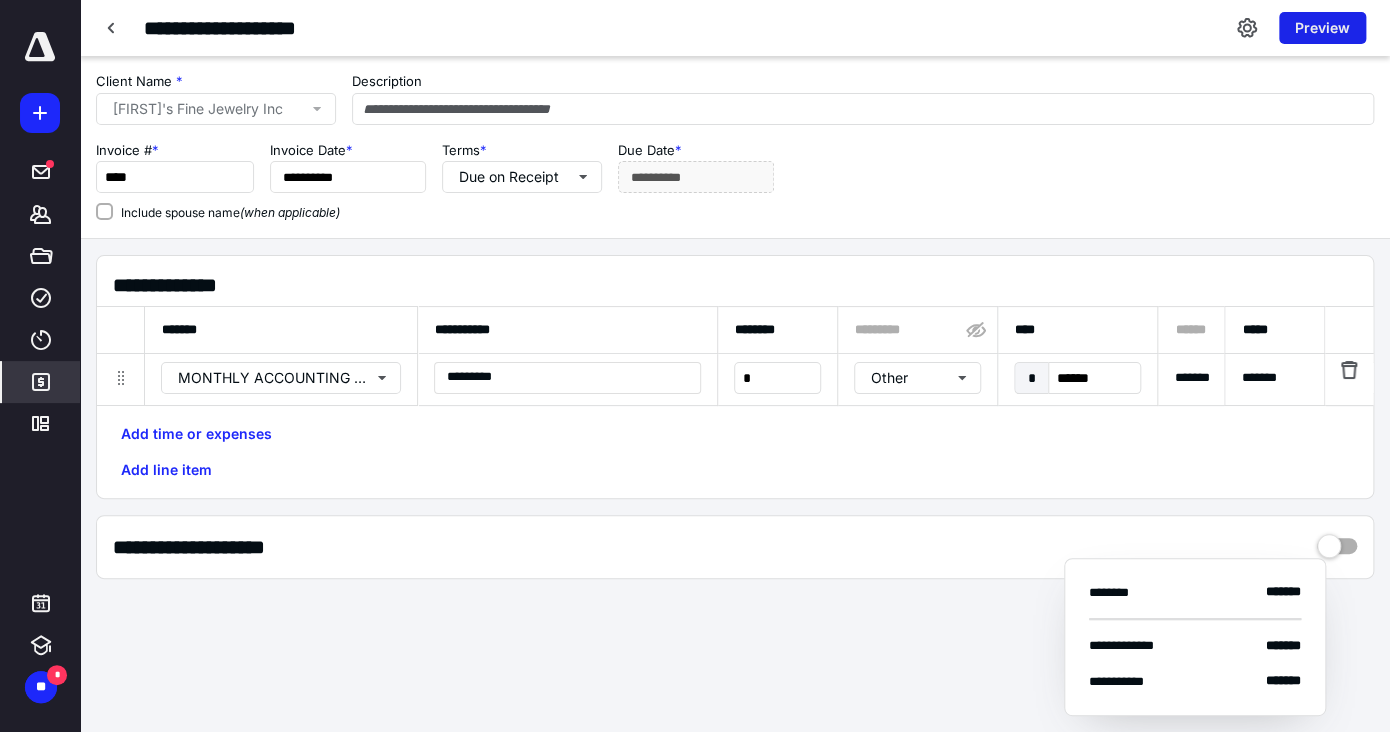 click on "Preview" at bounding box center (1322, 28) 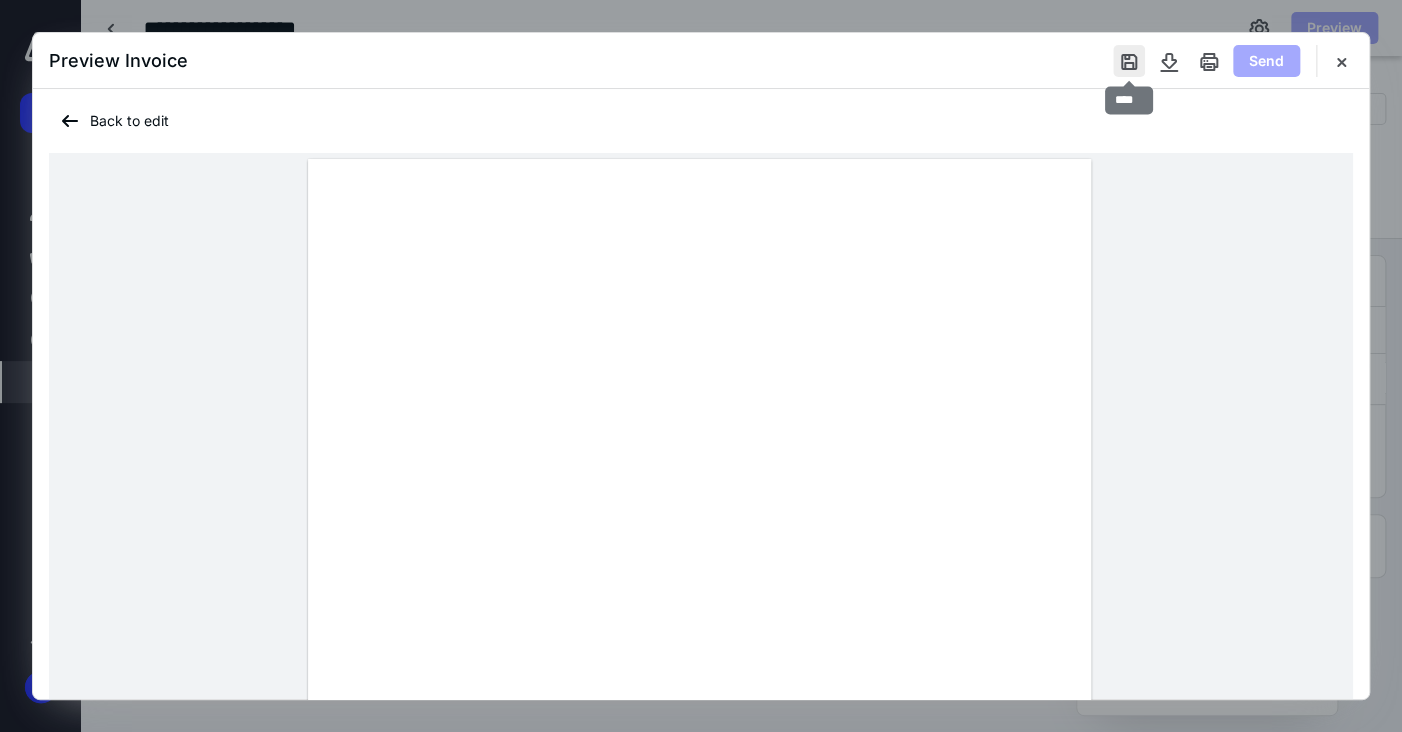 click at bounding box center (1129, 61) 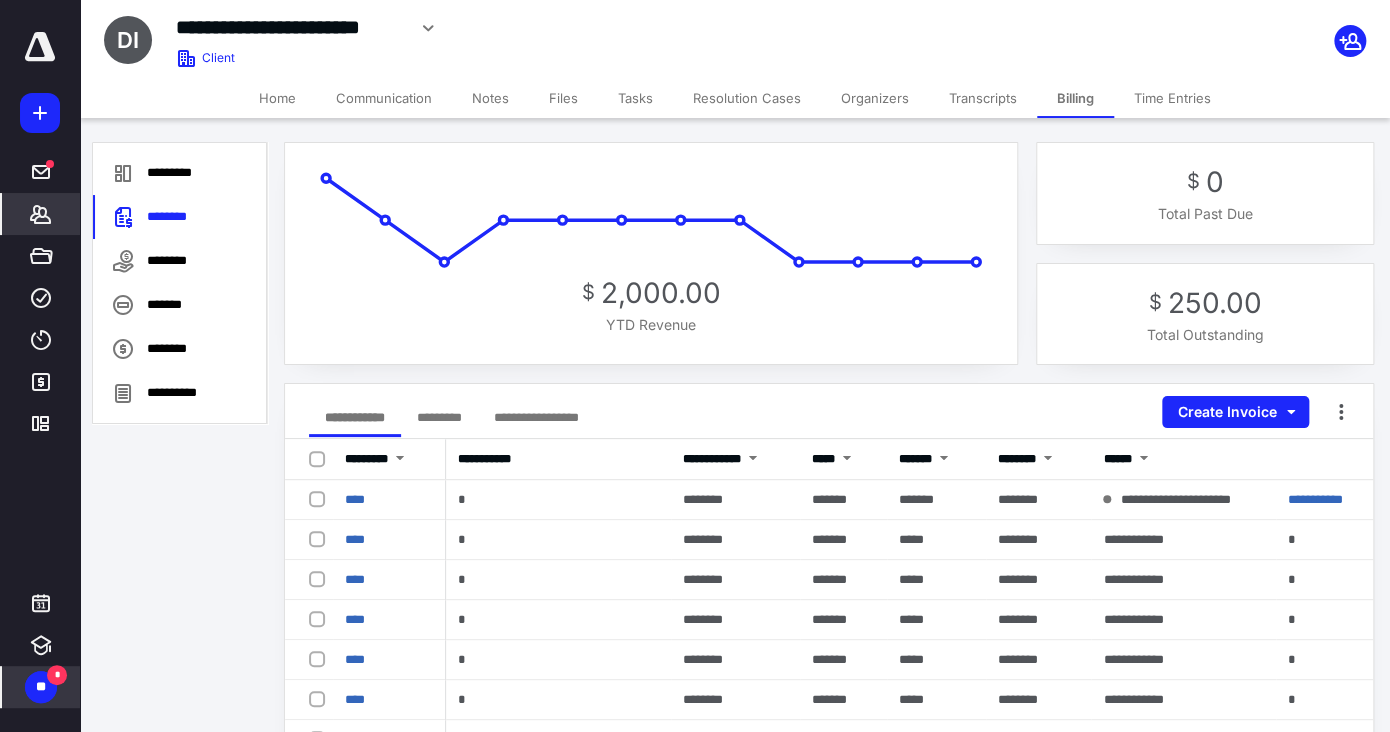 click on "**" at bounding box center (41, 687) 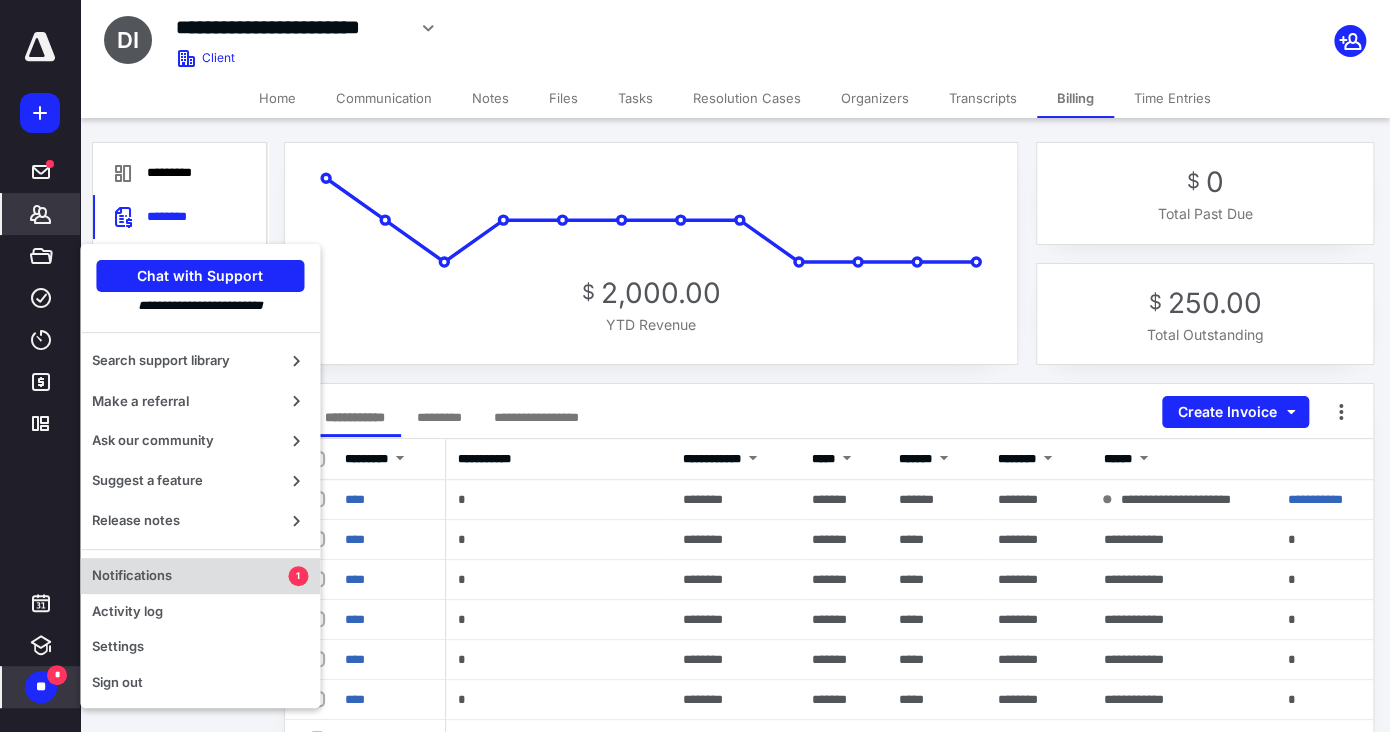 click on "Notifications" at bounding box center (190, 576) 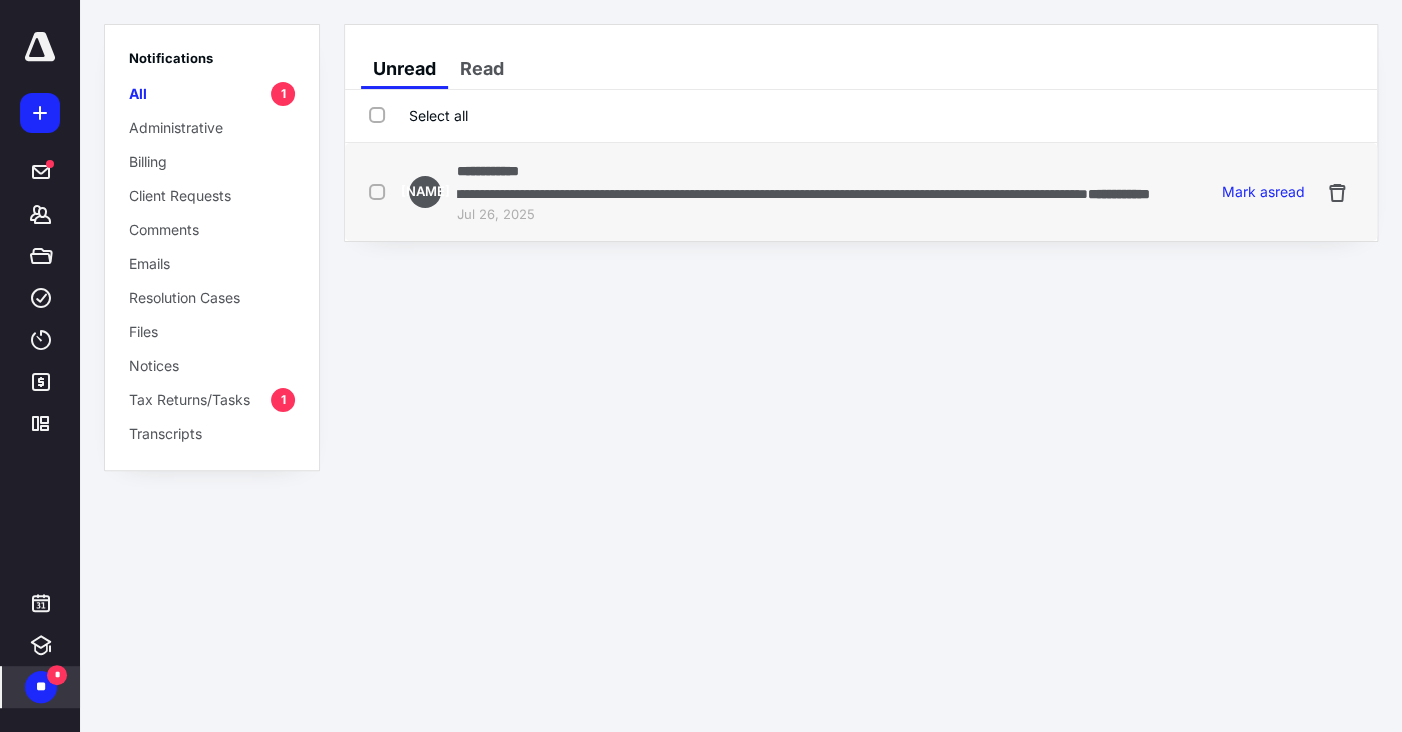 click on "**********" at bounding box center [772, 194] 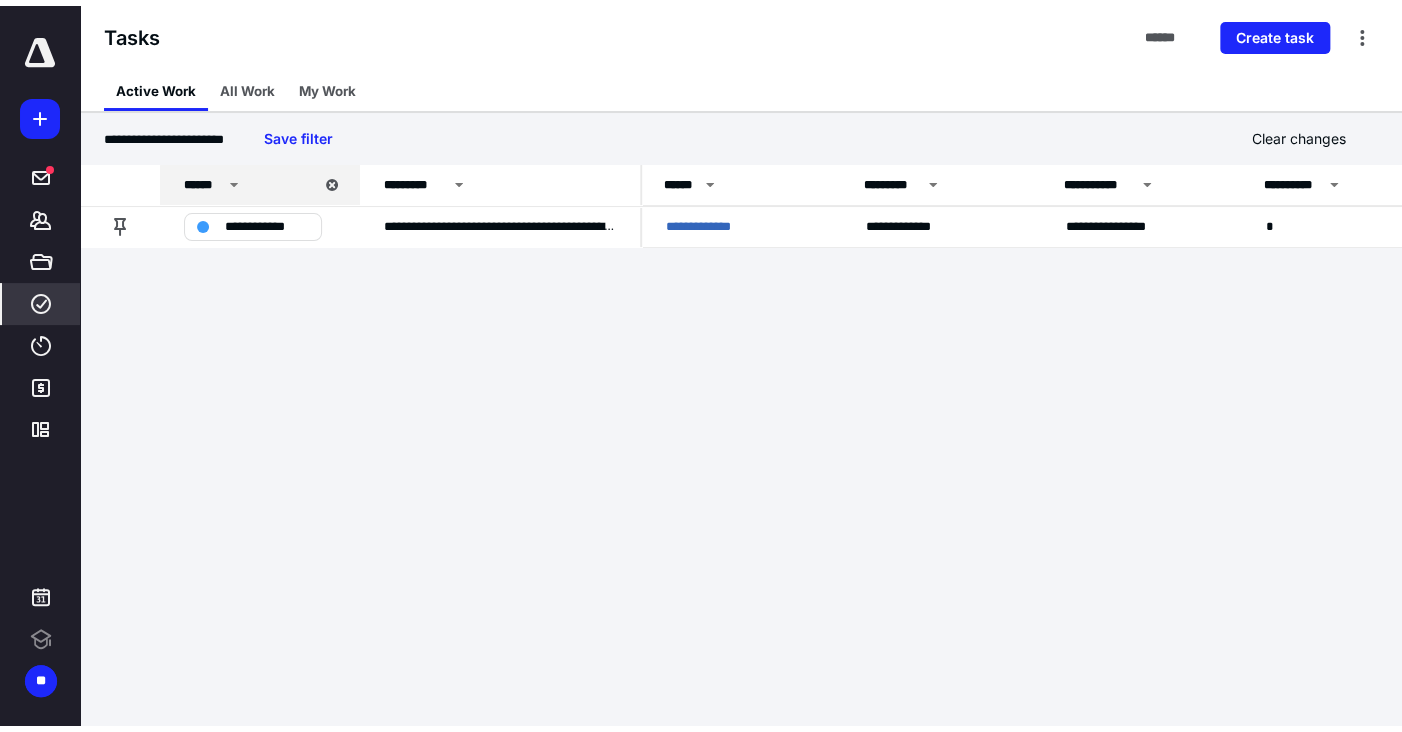 scroll, scrollTop: 0, scrollLeft: 0, axis: both 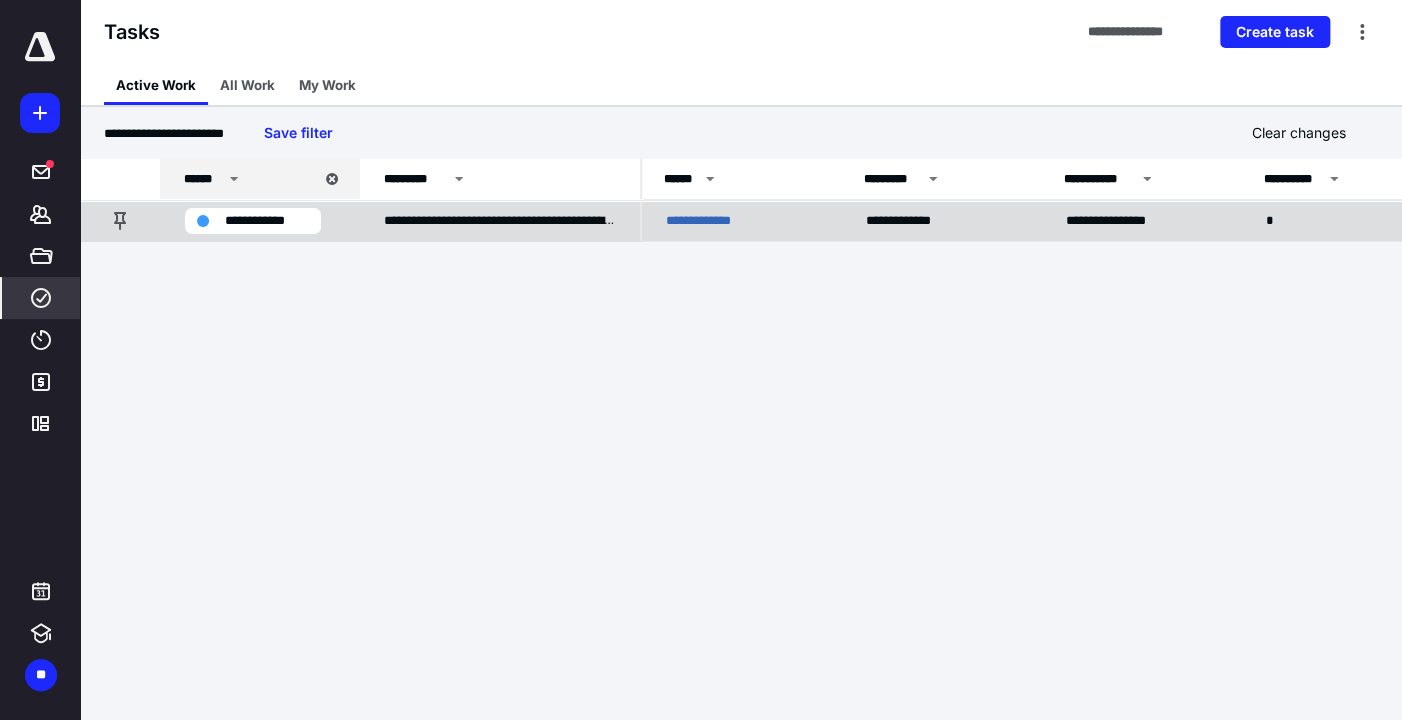 click on "**********" at bounding box center (718, 221) 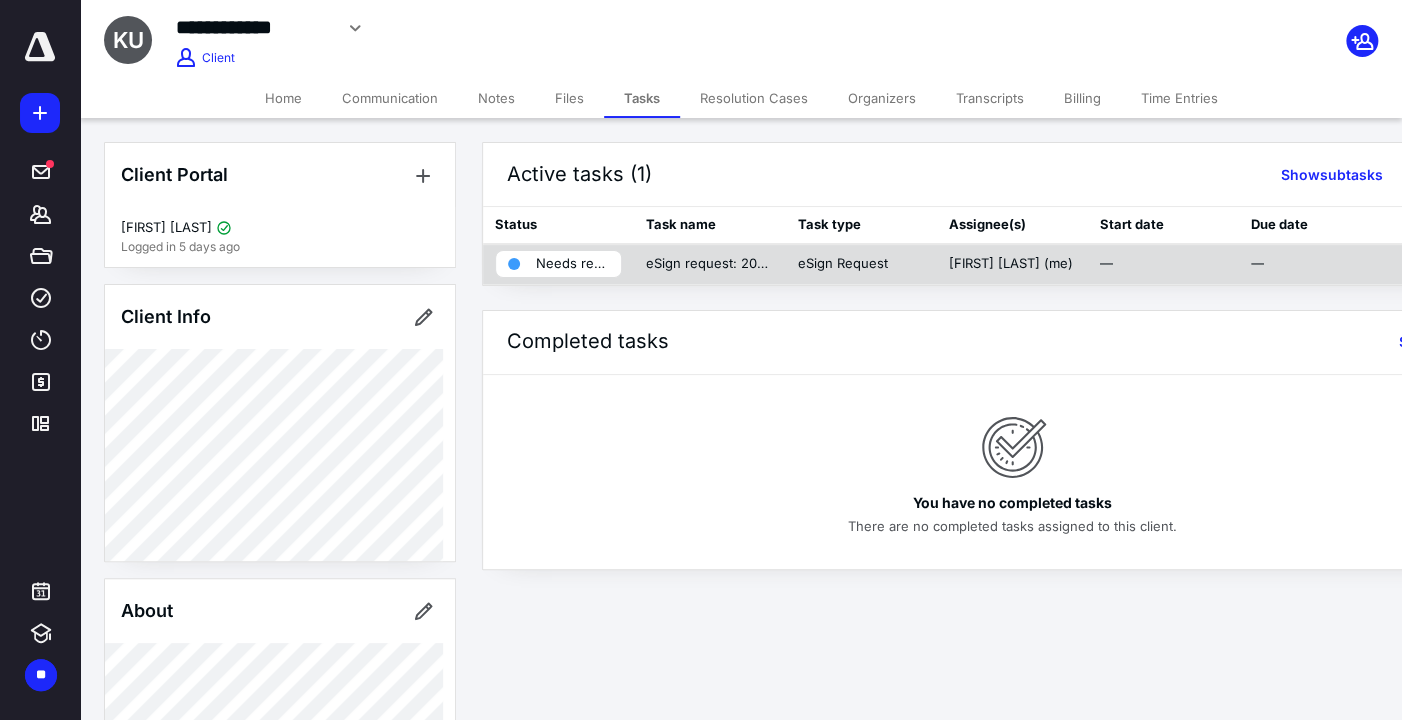 click on "Needs review" at bounding box center [572, 264] 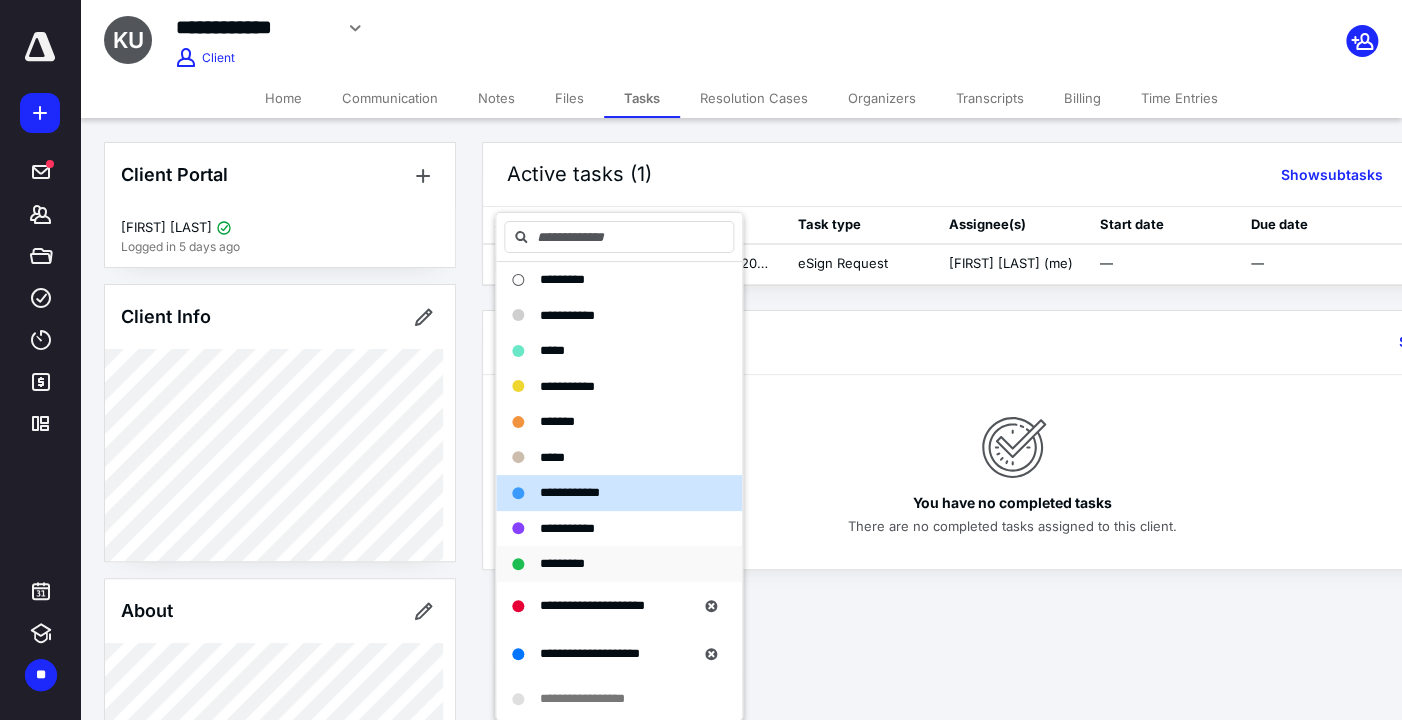 click on "*********" at bounding box center [562, 563] 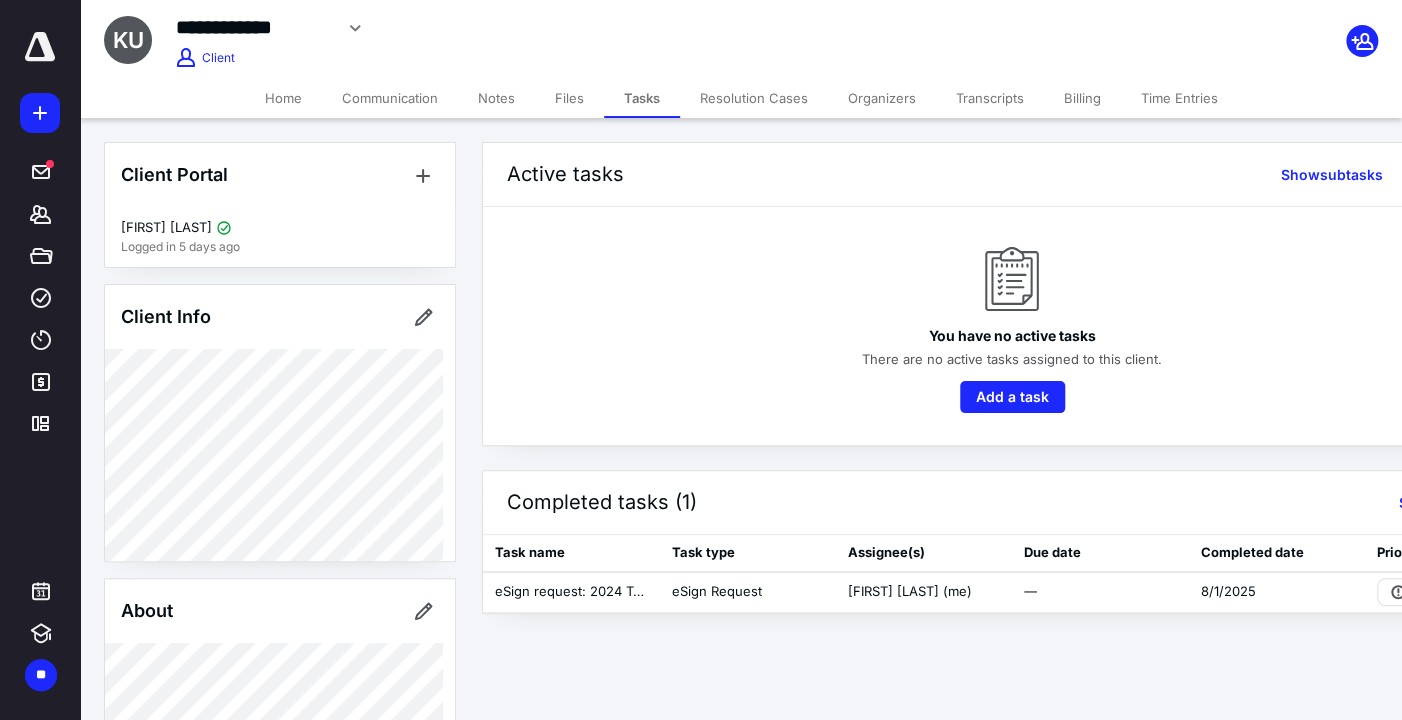 click on "Files" at bounding box center (569, 98) 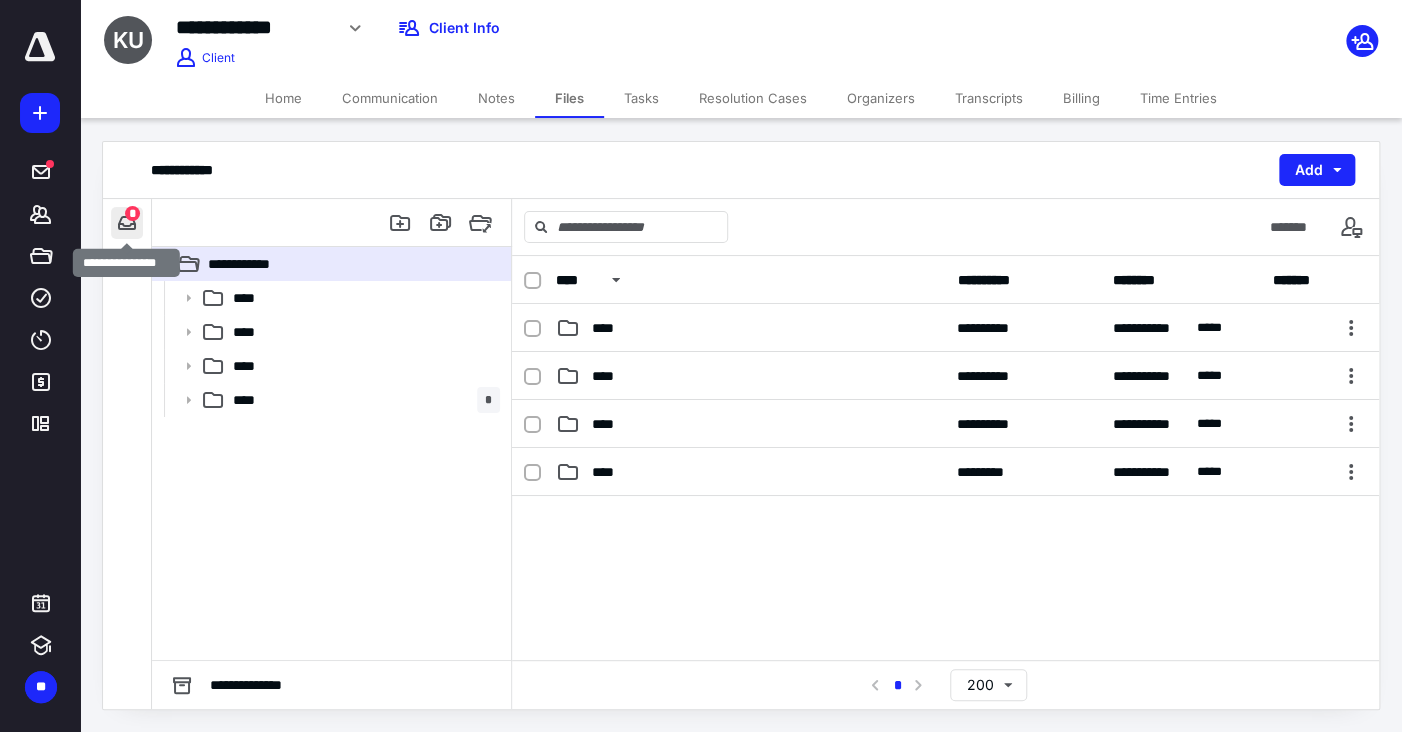 click at bounding box center [127, 223] 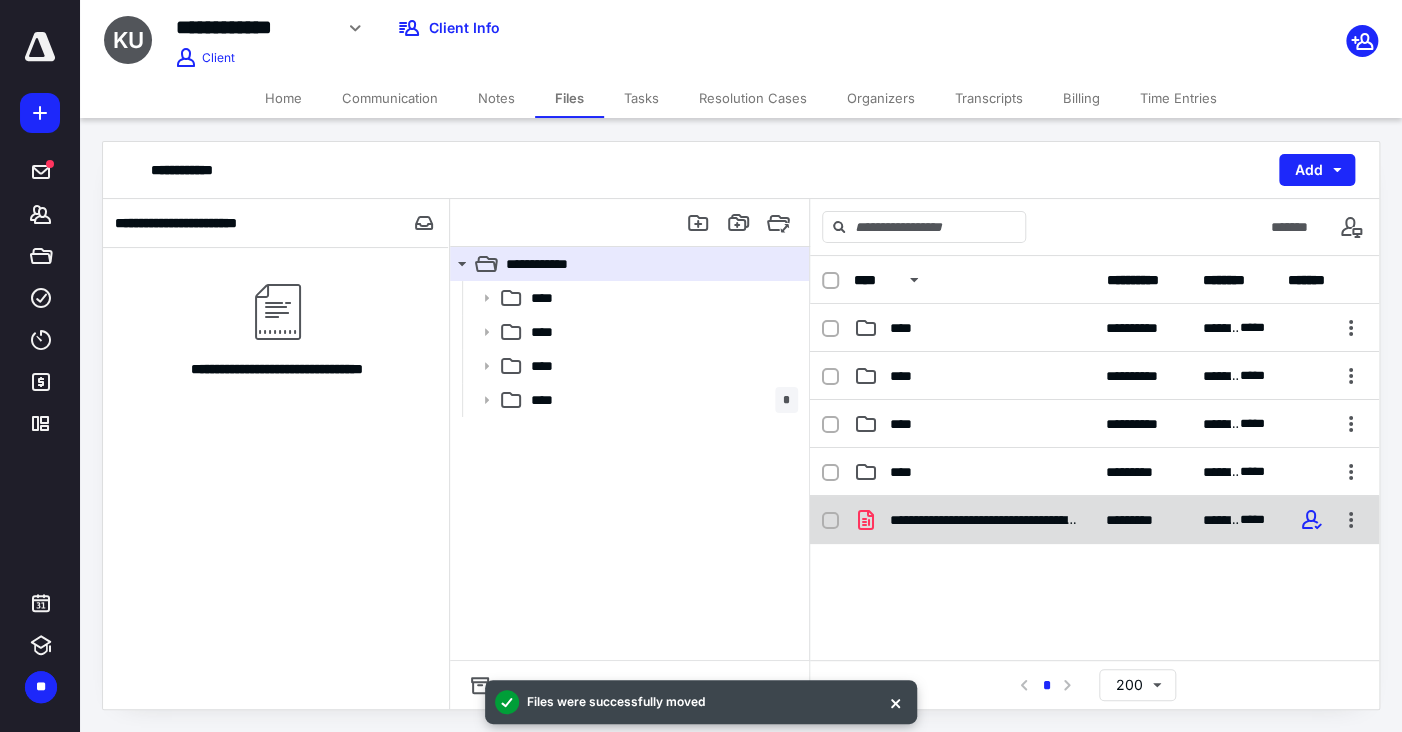 click on "**********" at bounding box center (983, 520) 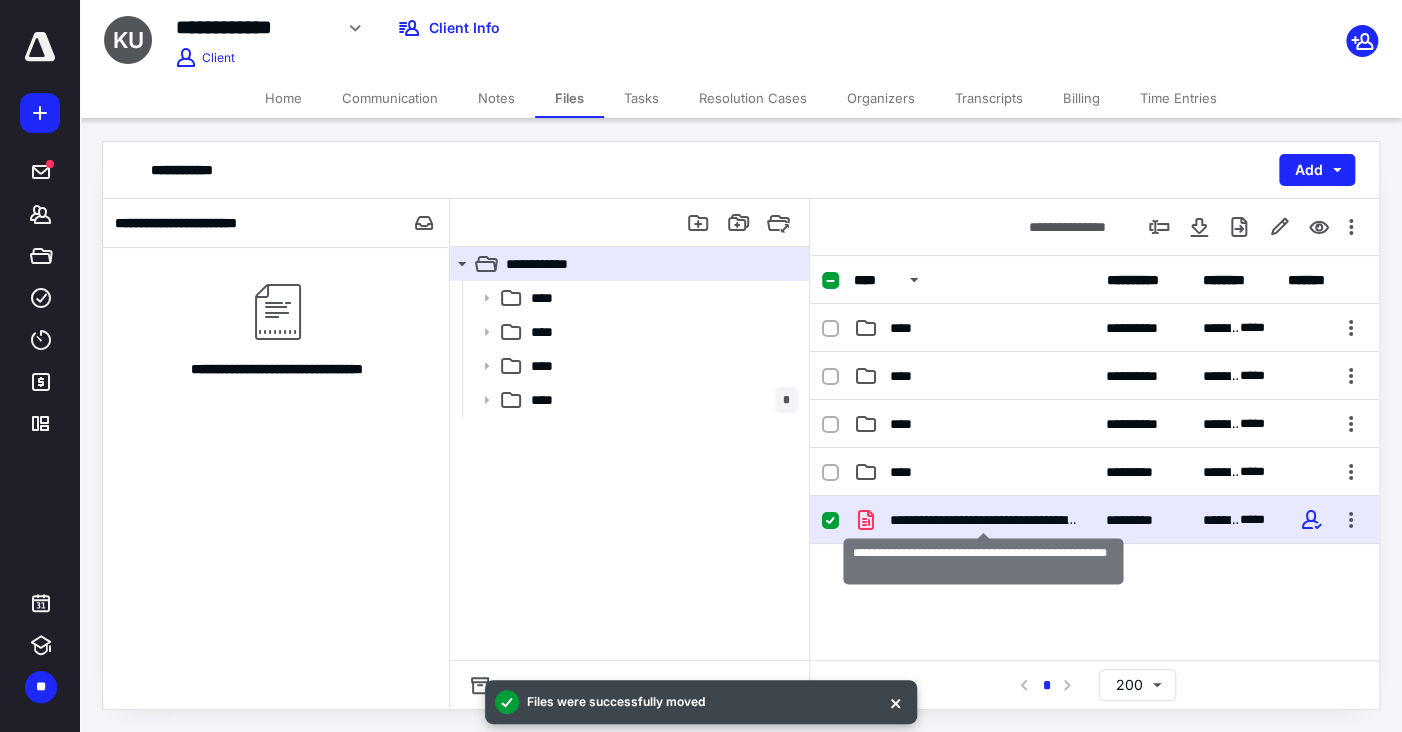 click on "**********" at bounding box center (983, 520) 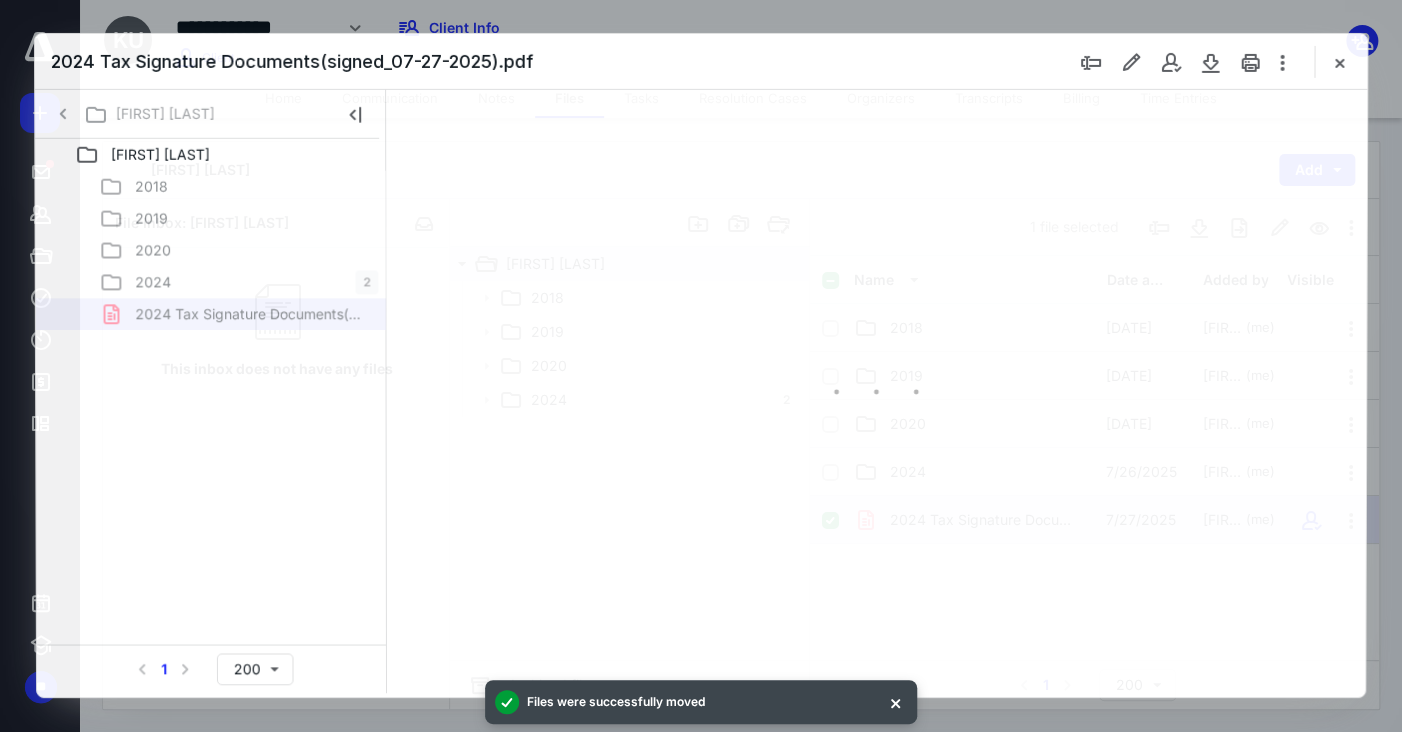 scroll, scrollTop: 0, scrollLeft: 0, axis: both 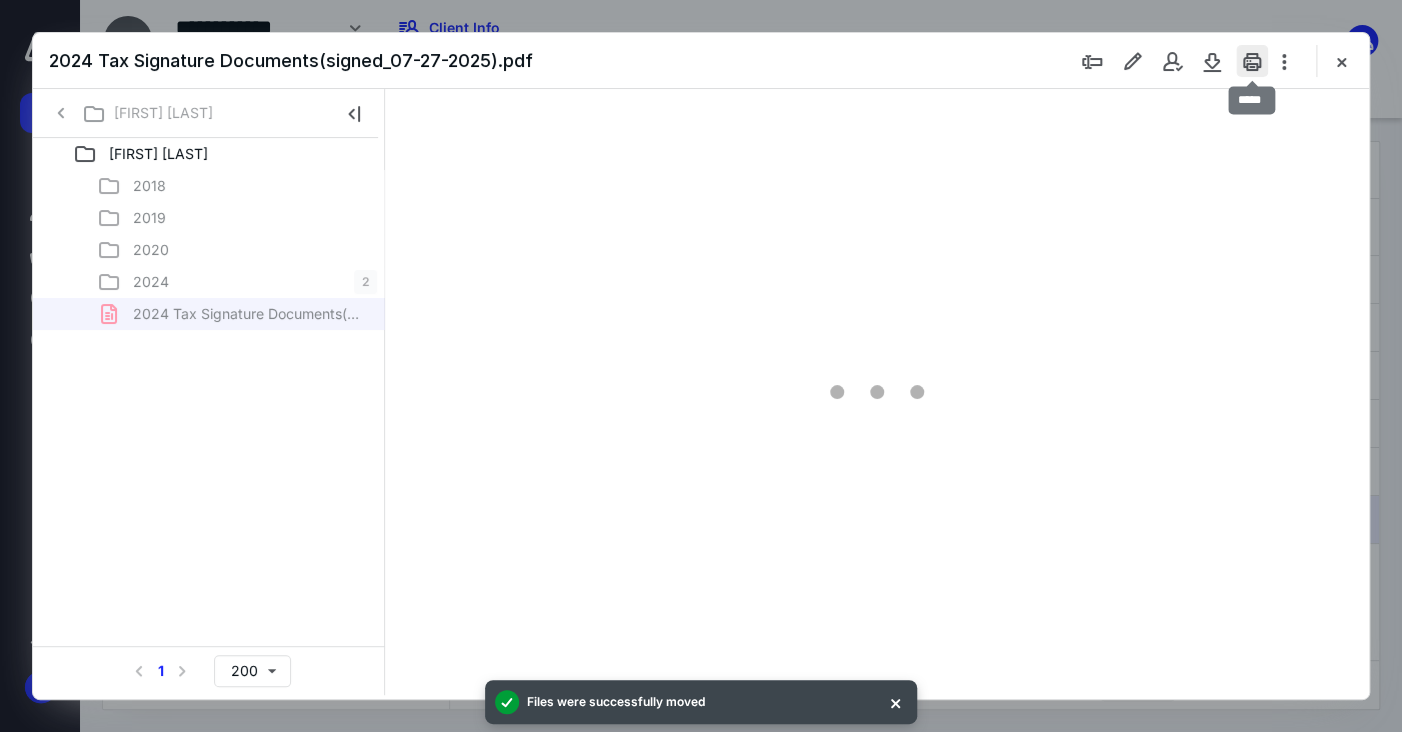 type on "67" 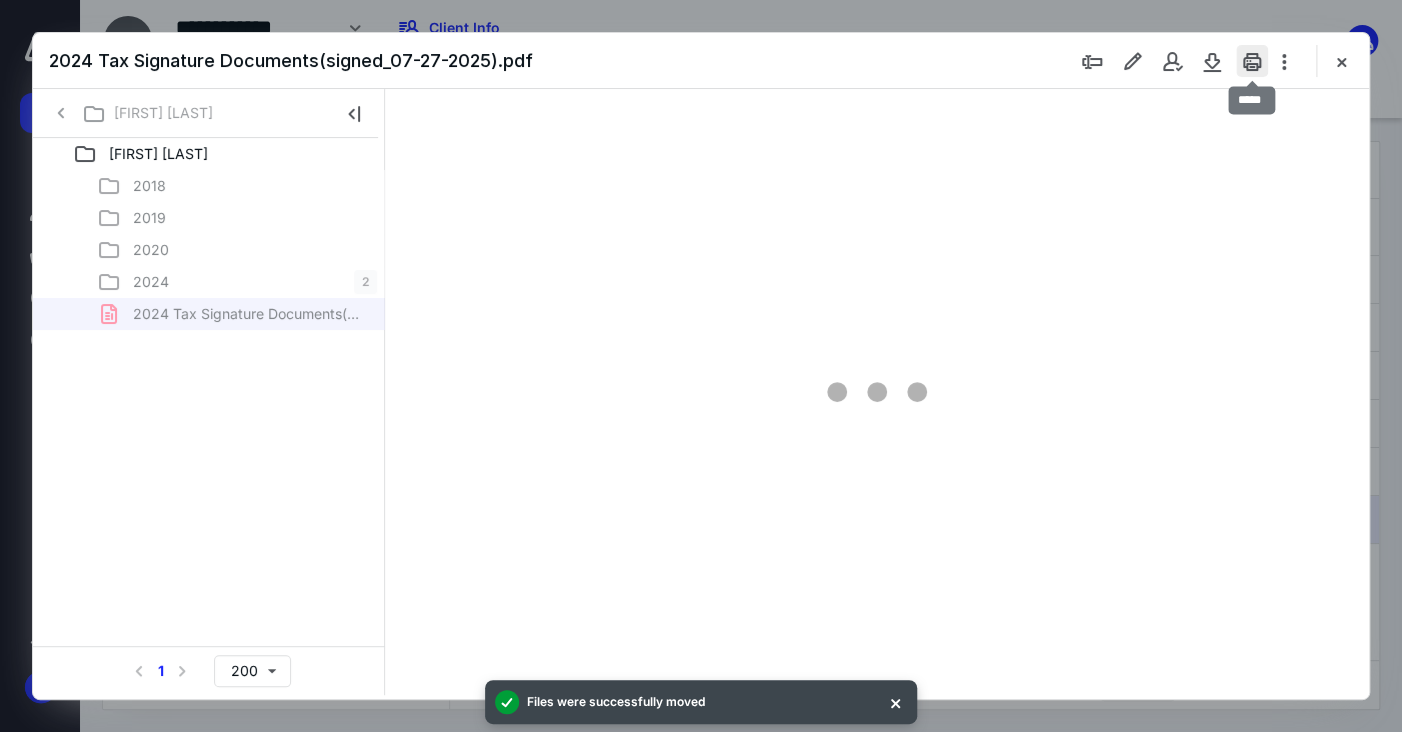 scroll, scrollTop: 79, scrollLeft: 0, axis: vertical 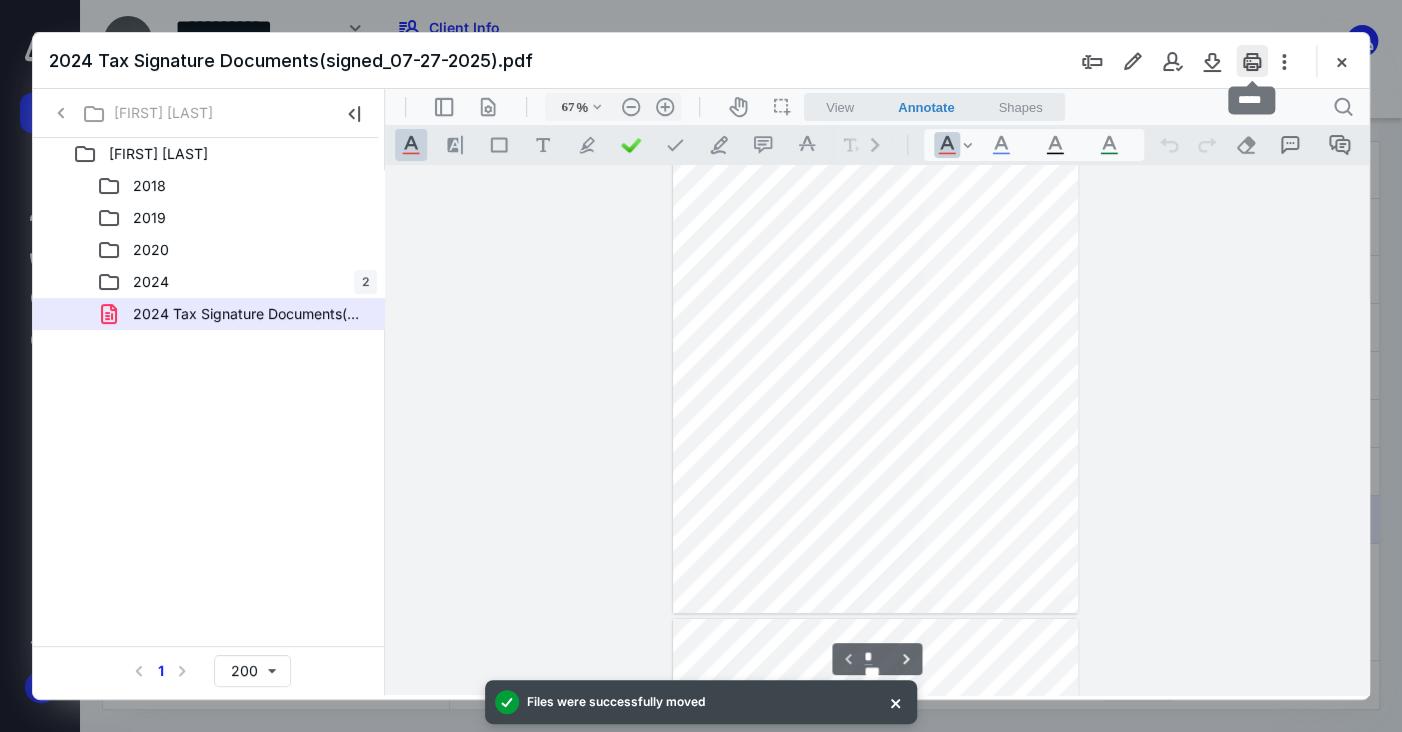 click at bounding box center [1252, 61] 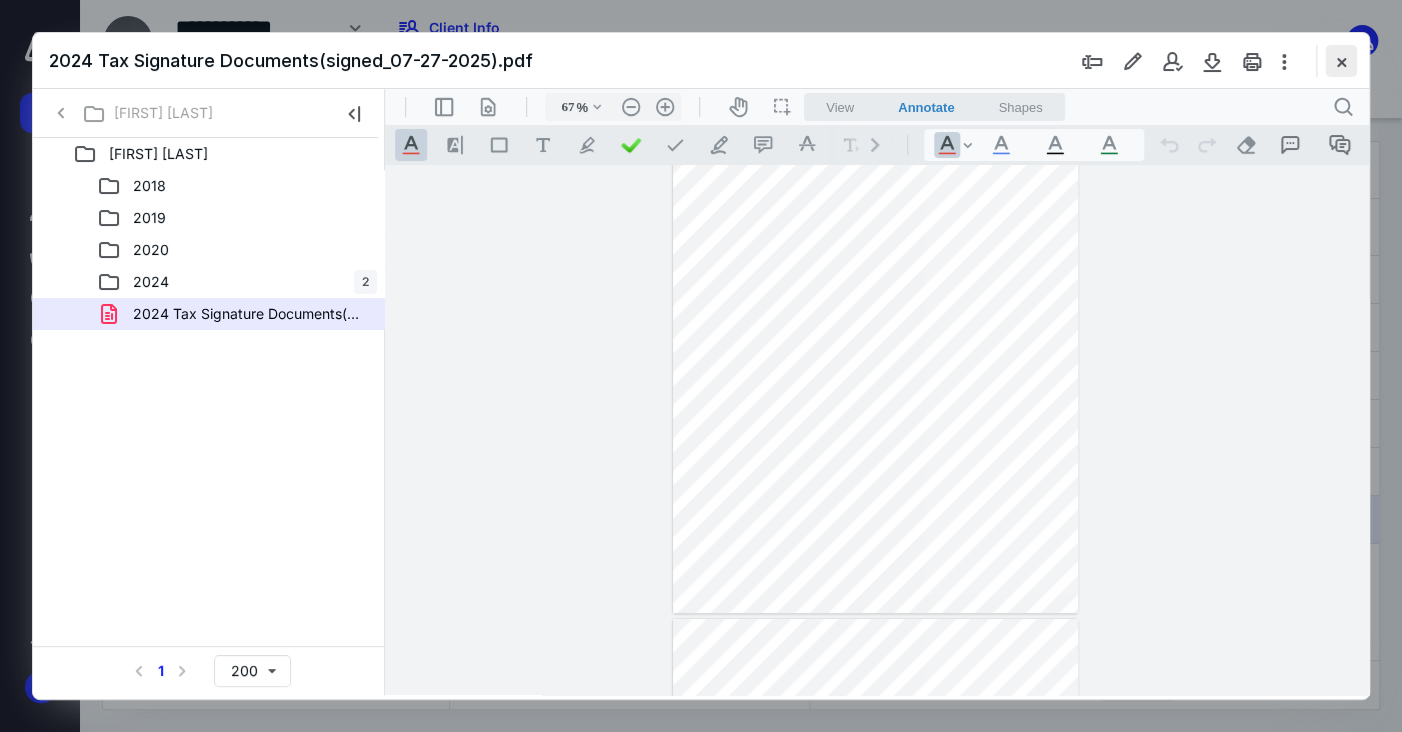 click at bounding box center (1341, 61) 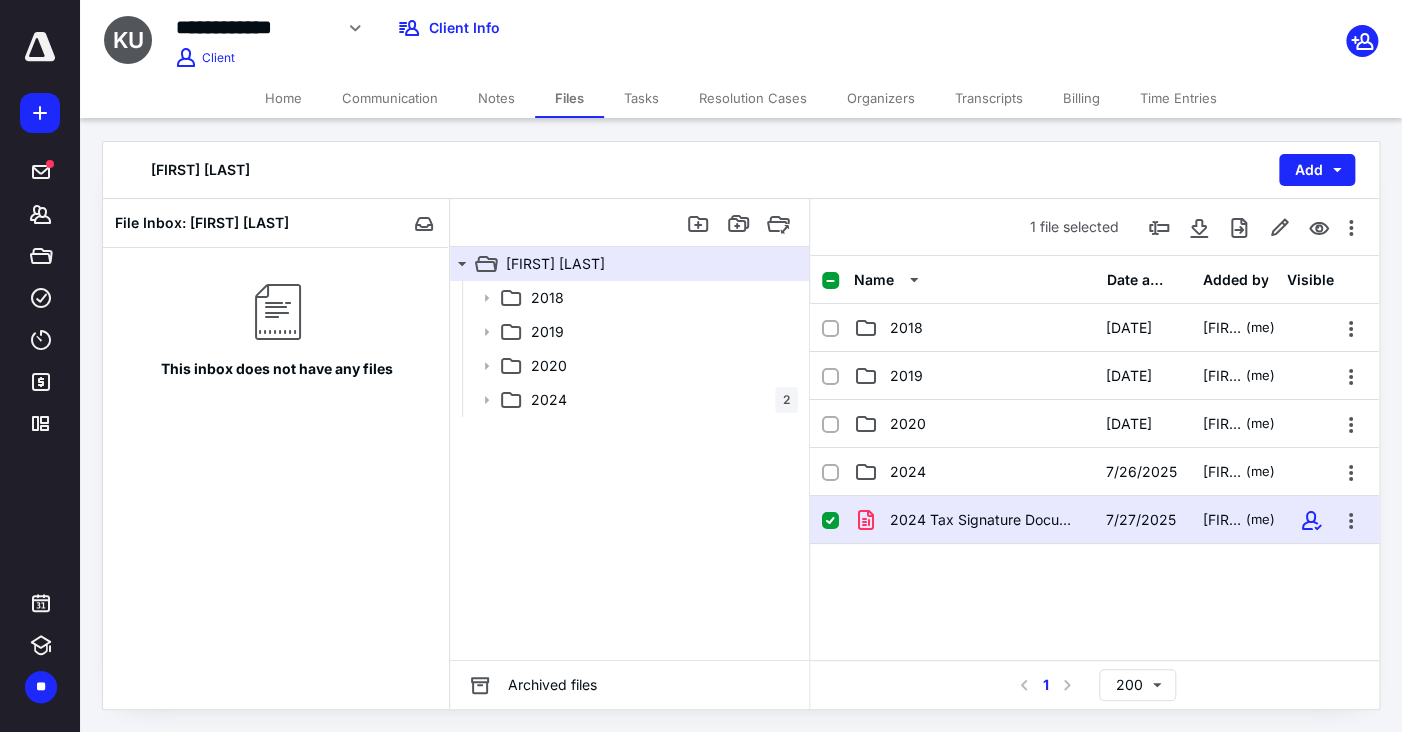 click on "Communication" at bounding box center [390, 98] 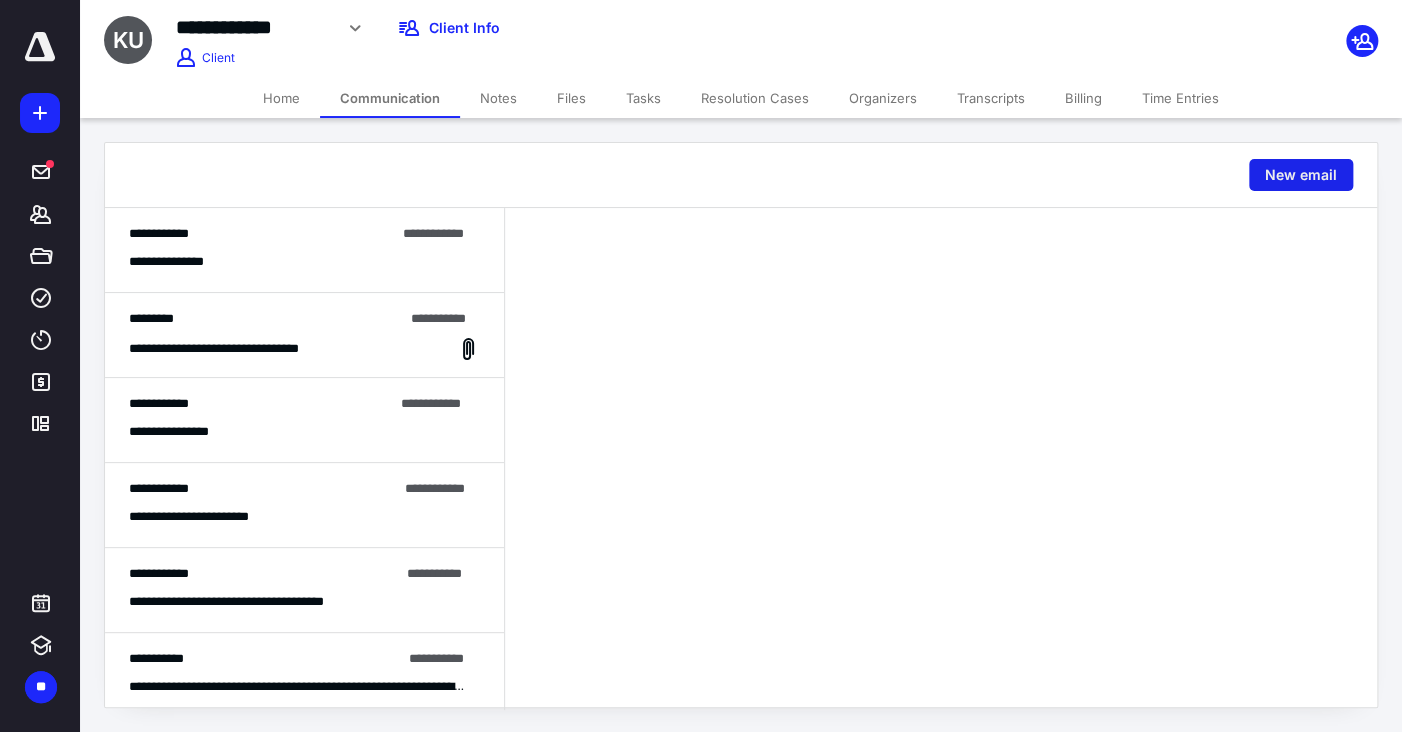 click on "New email" at bounding box center (1301, 175) 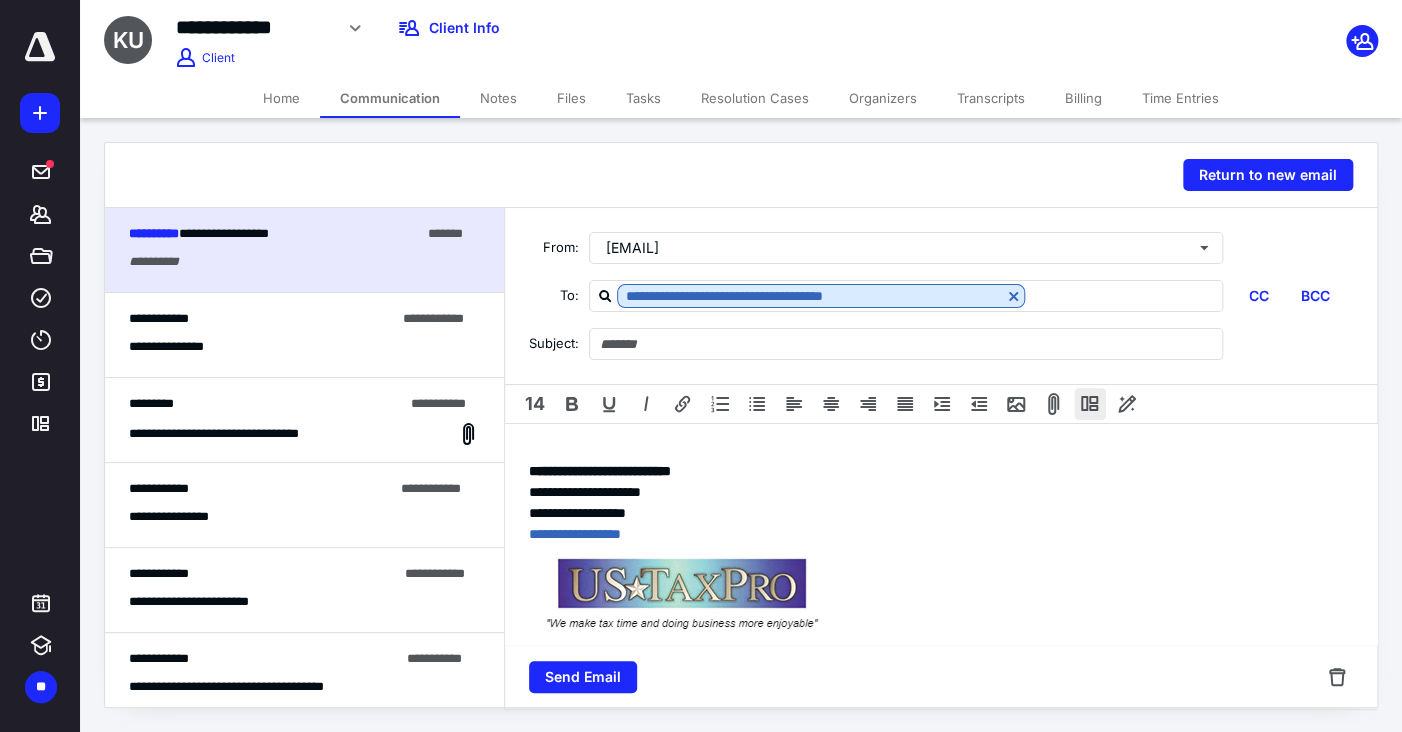 click at bounding box center [1090, 404] 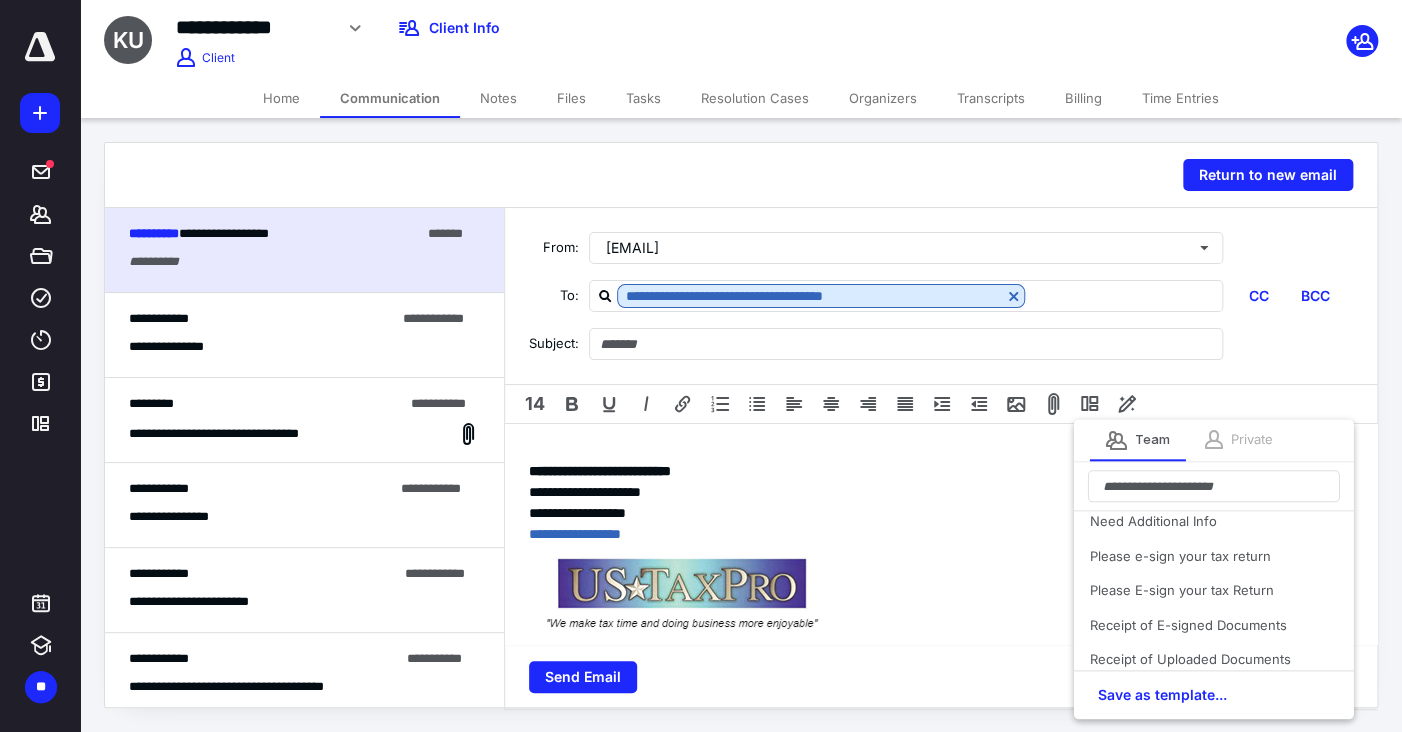 scroll, scrollTop: 151, scrollLeft: 0, axis: vertical 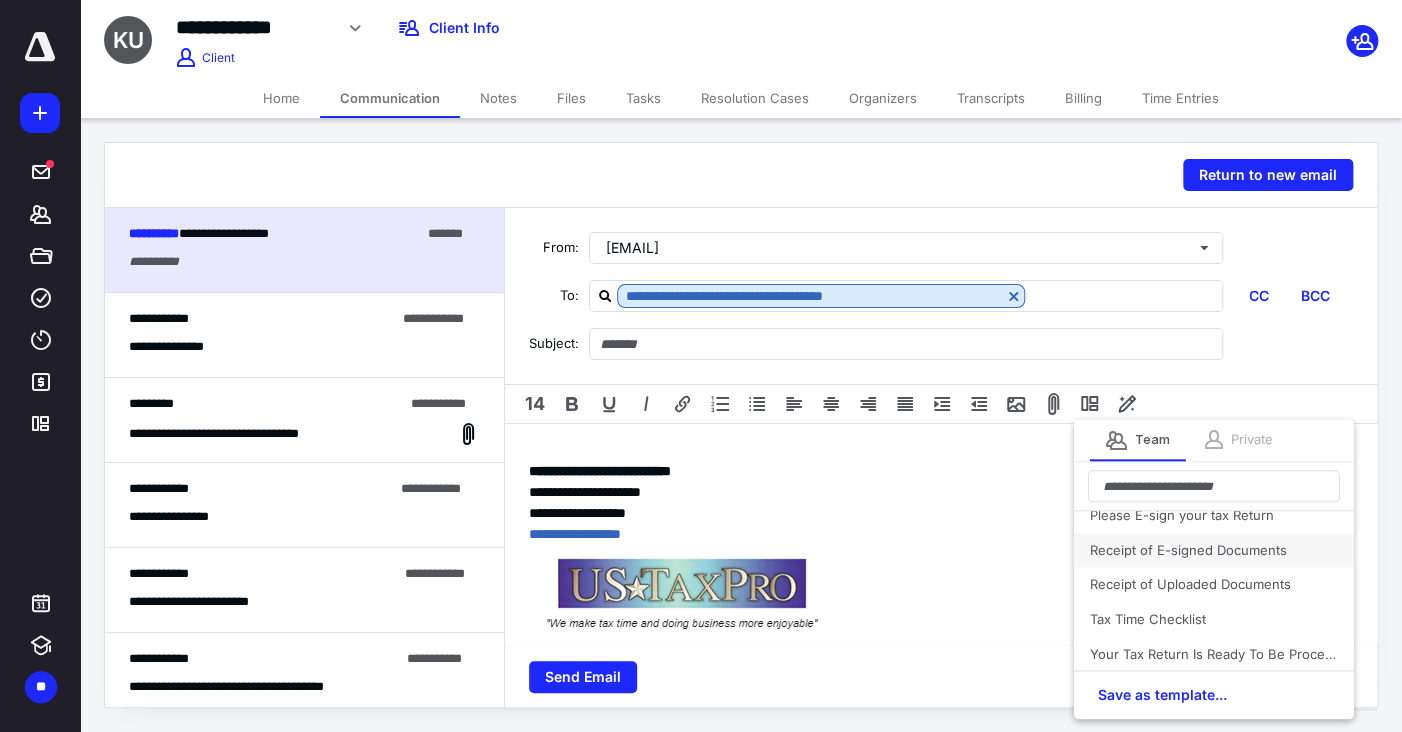 click on "Receipt of E-signed Documents" at bounding box center [1214, 550] 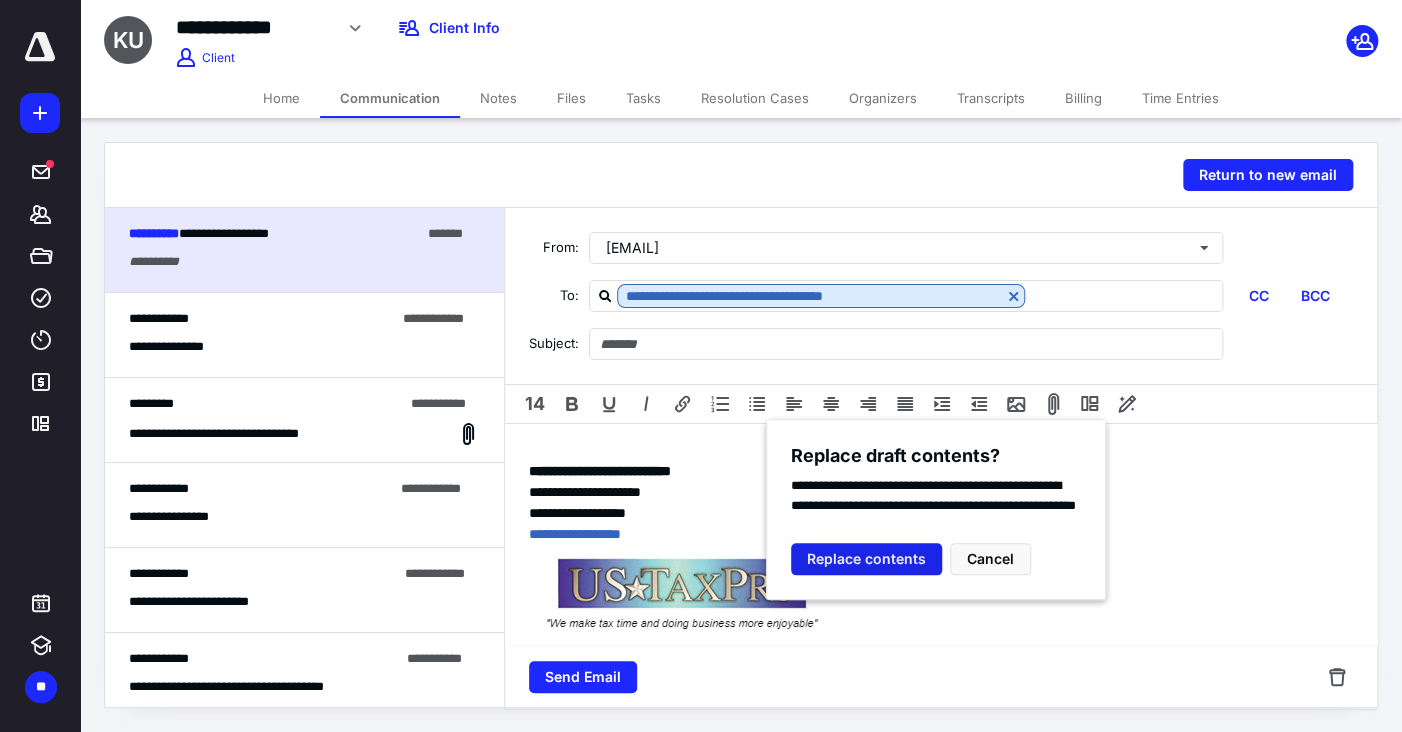 click on "Replace contents" at bounding box center (866, 559) 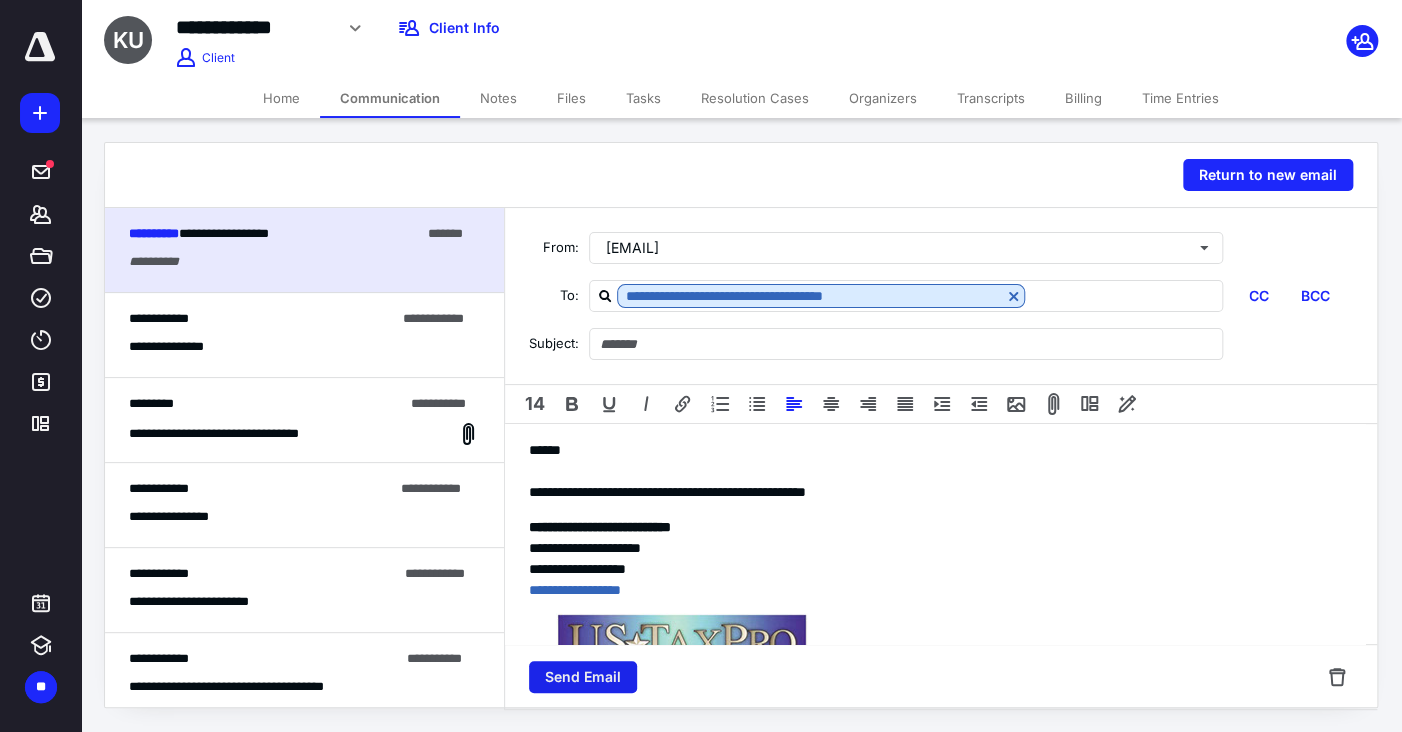 type on "**********" 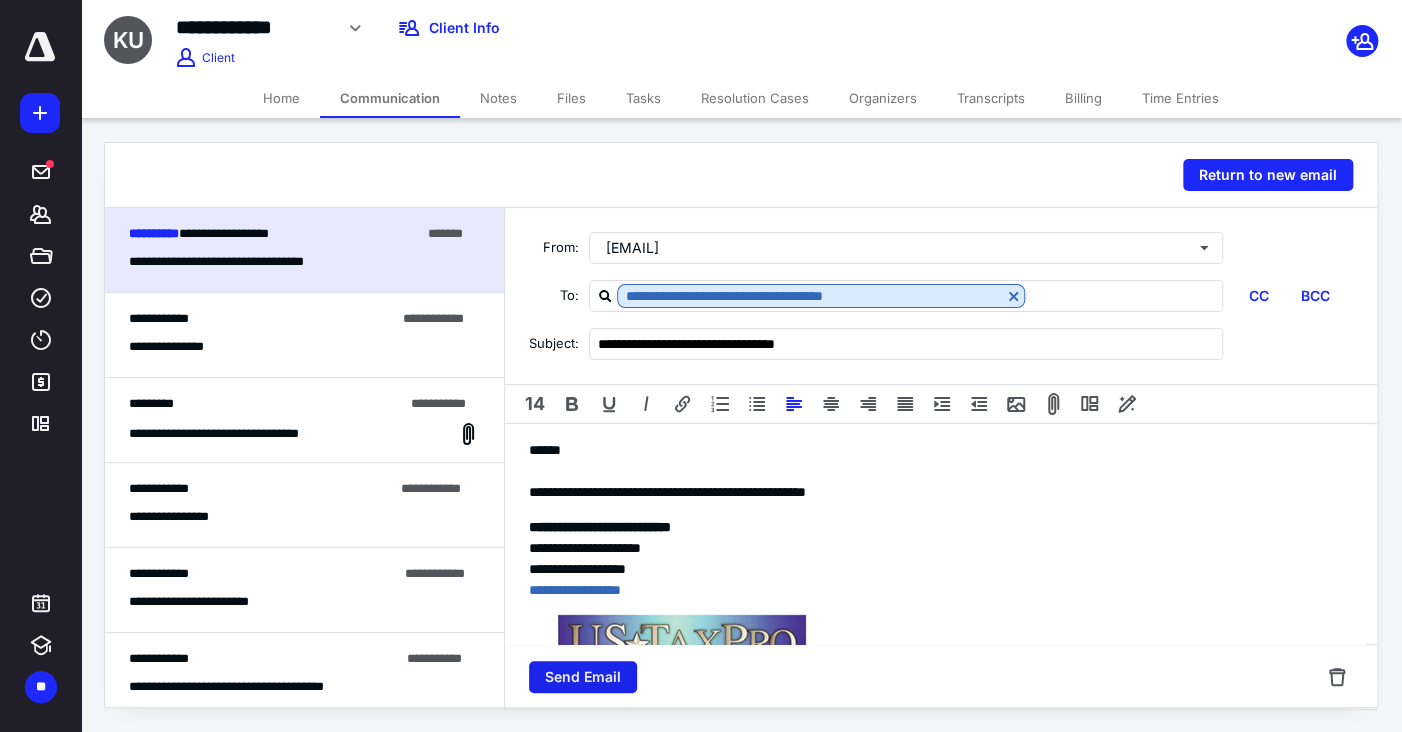 click on "Send Email" at bounding box center [583, 677] 